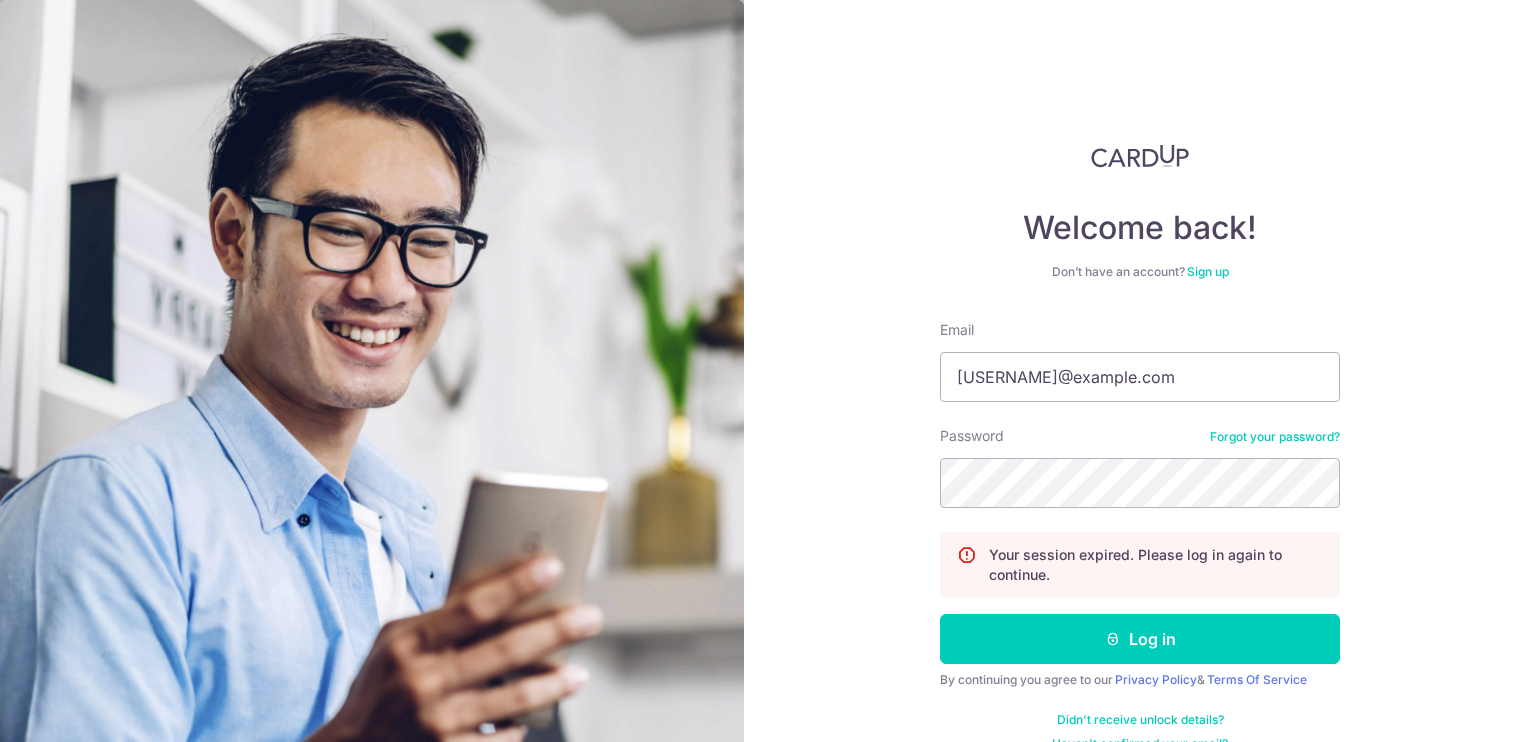 scroll, scrollTop: 0, scrollLeft: 0, axis: both 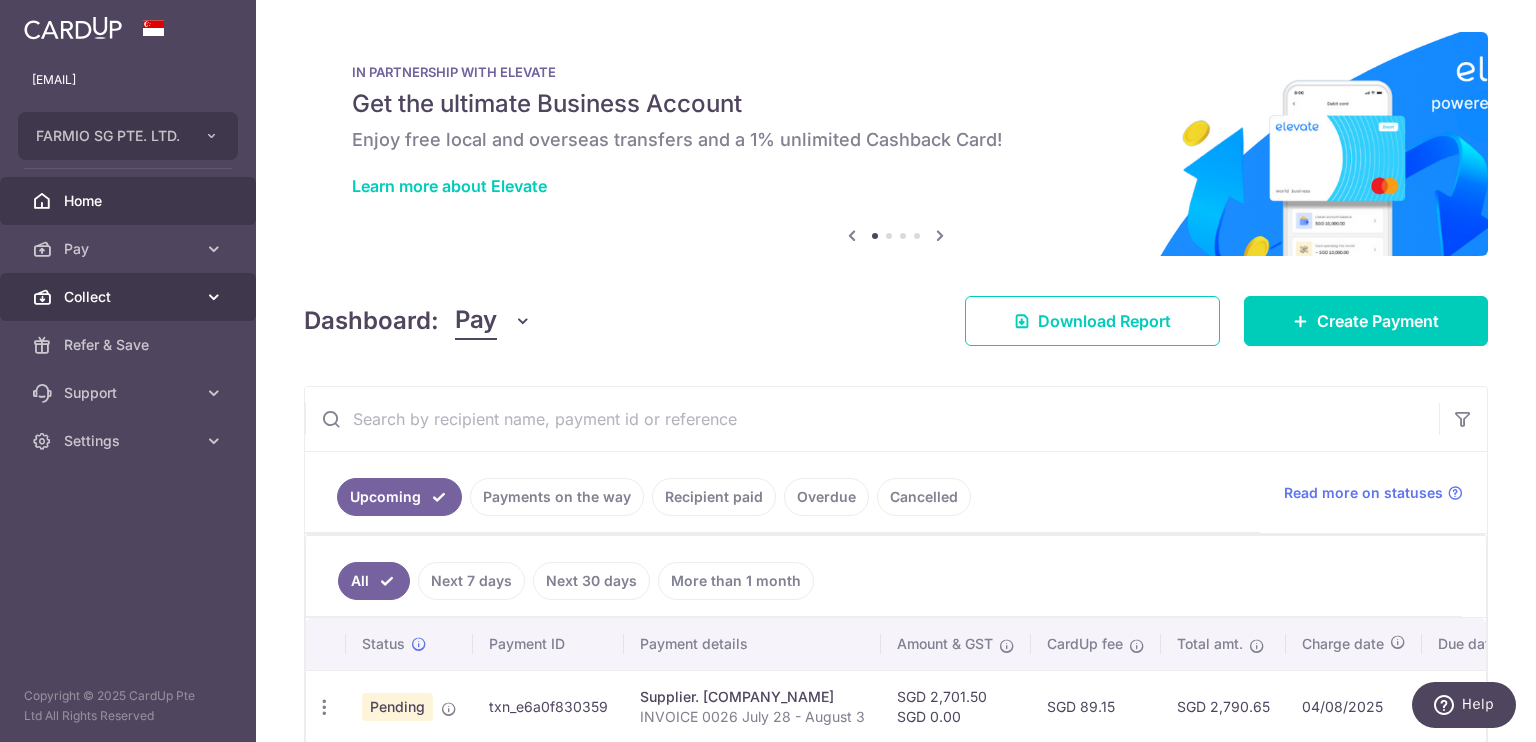 click on "Collect" at bounding box center (128, 297) 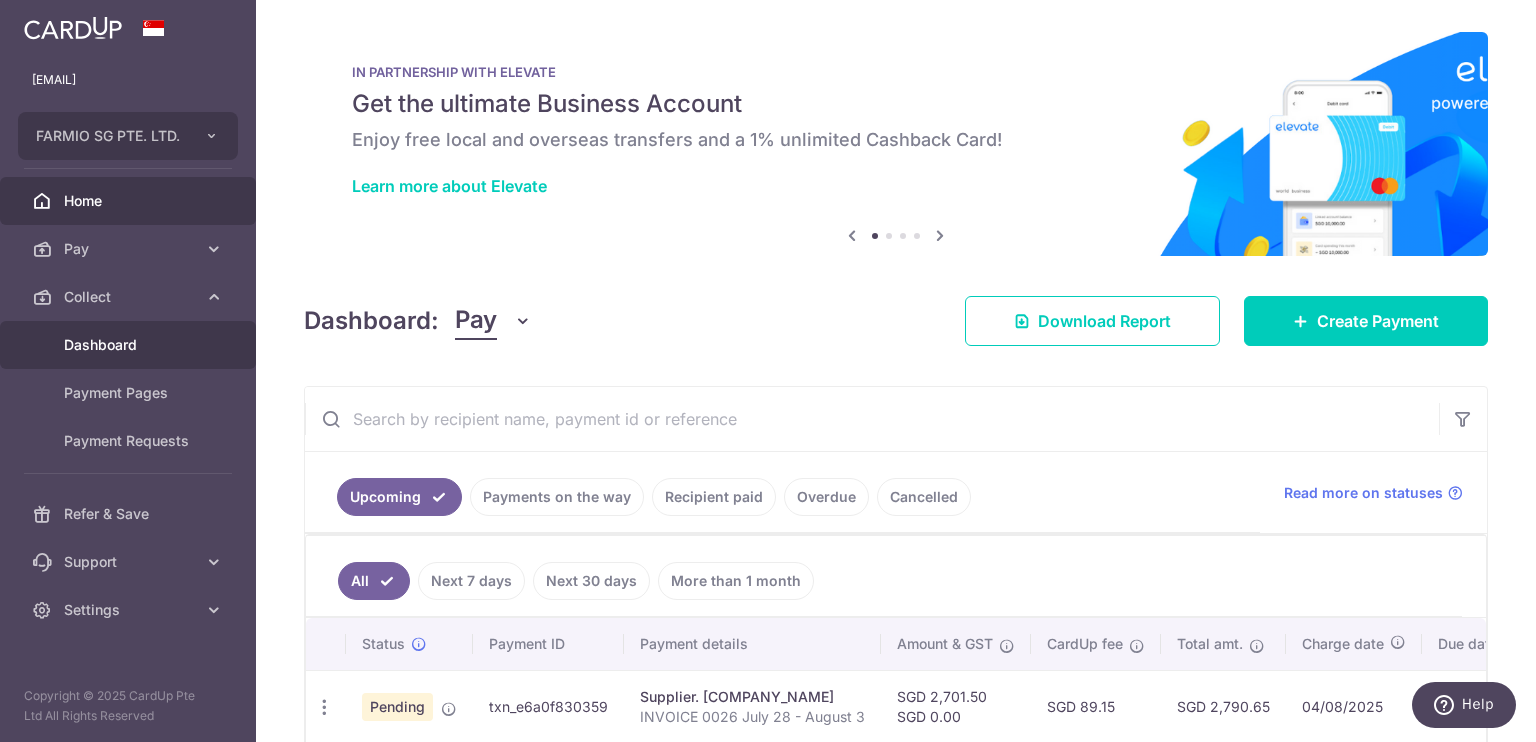 click on "Dashboard" at bounding box center (128, 345) 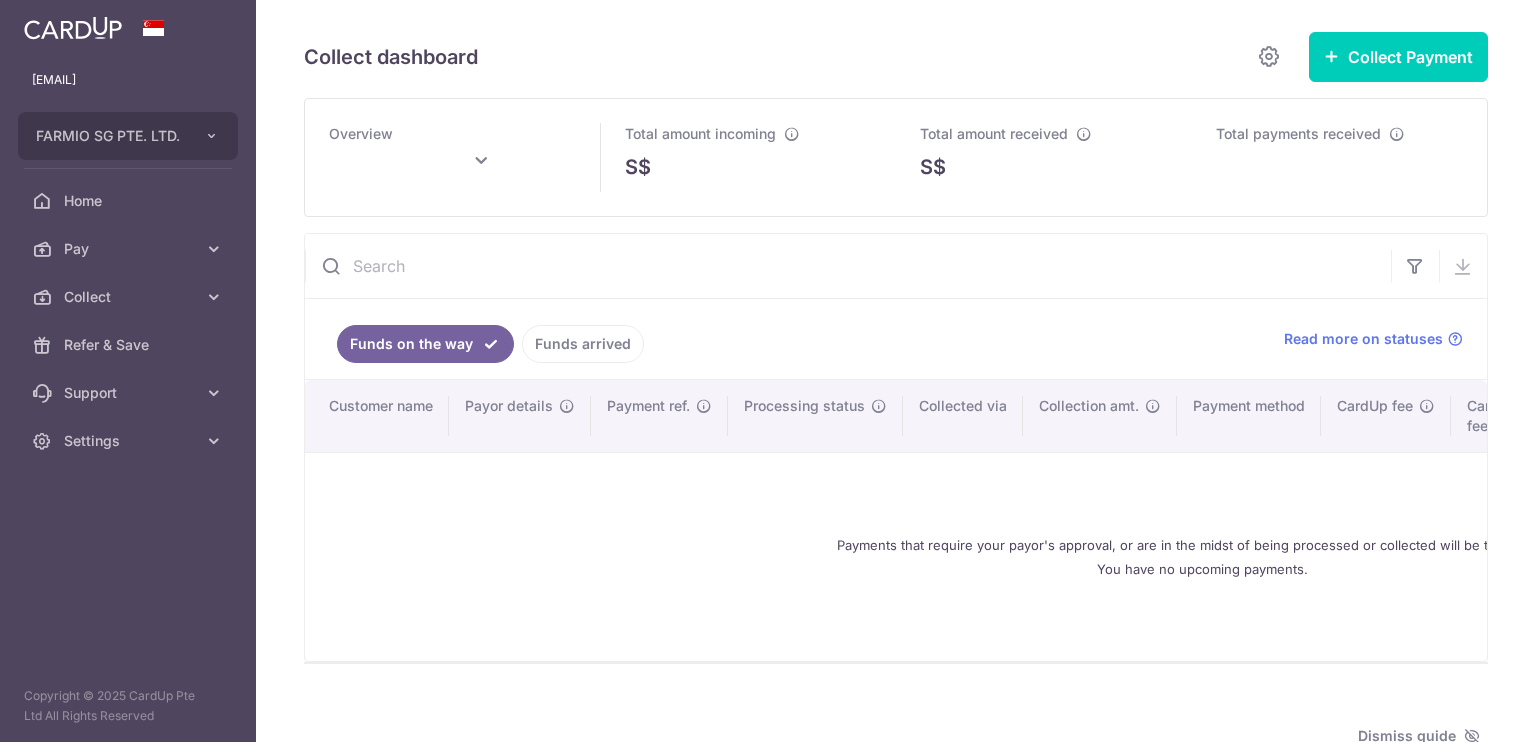scroll, scrollTop: 0, scrollLeft: 0, axis: both 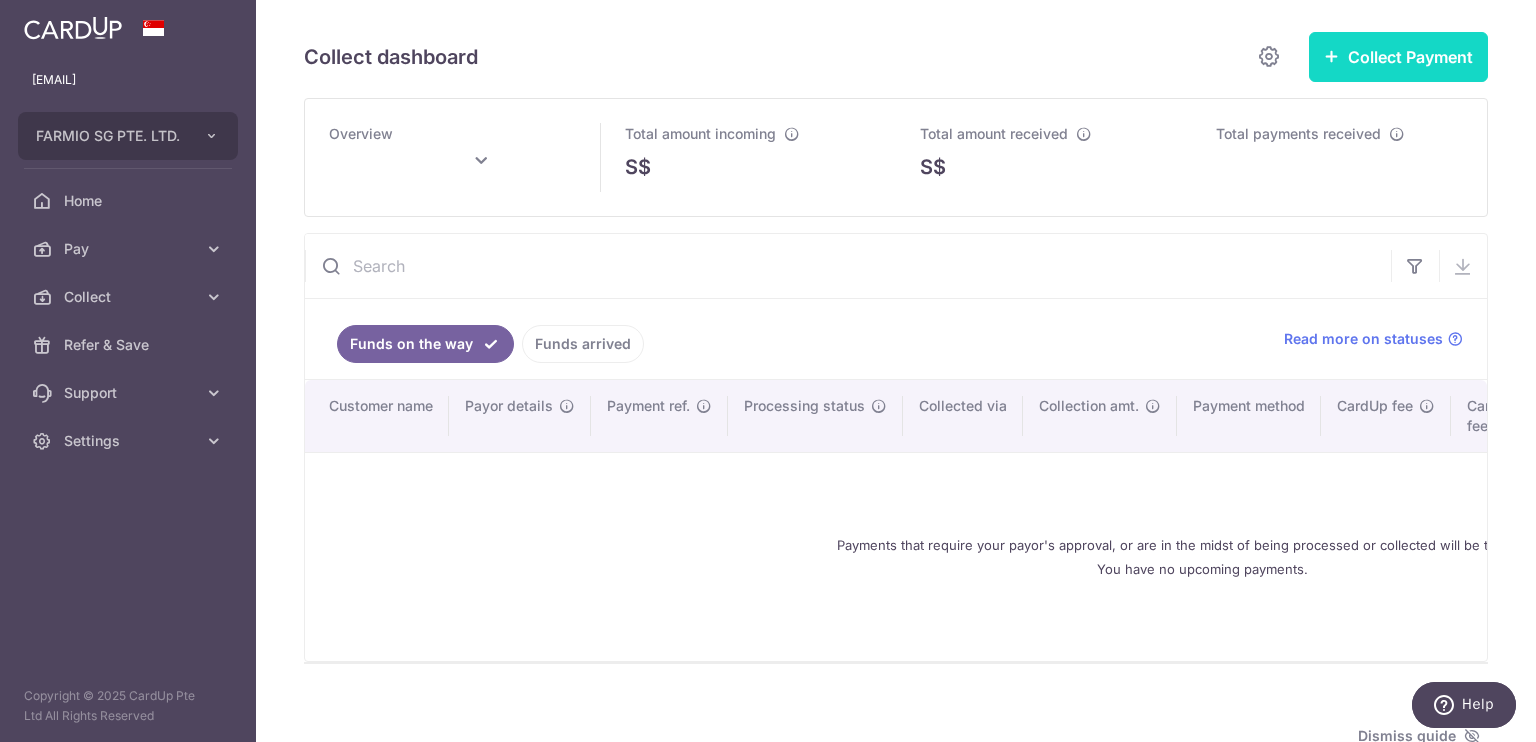 click on "Collect Payment" at bounding box center [1398, 57] 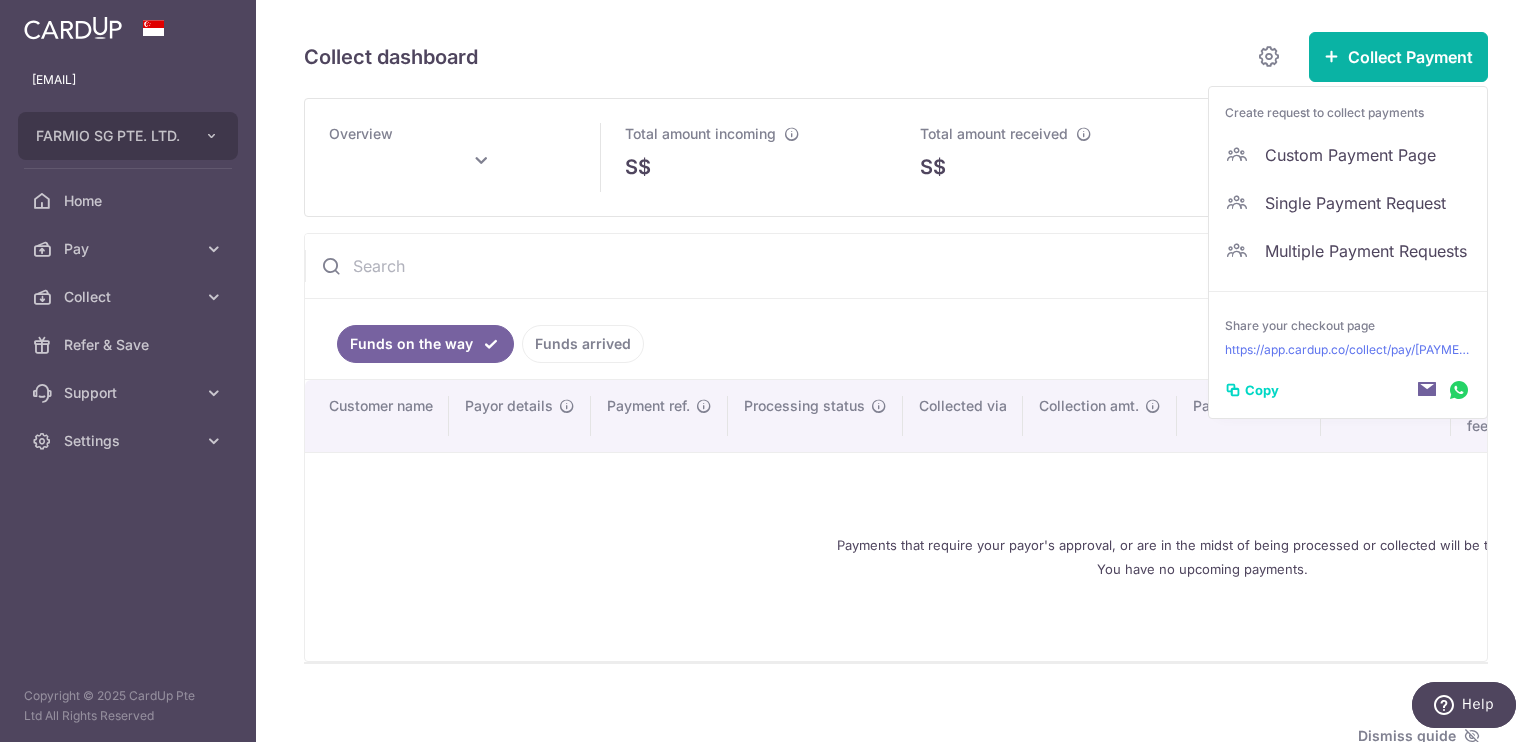 click on "https://app.cardup.co/collect/pay/FARMIOSG" at bounding box center (1348, 350) 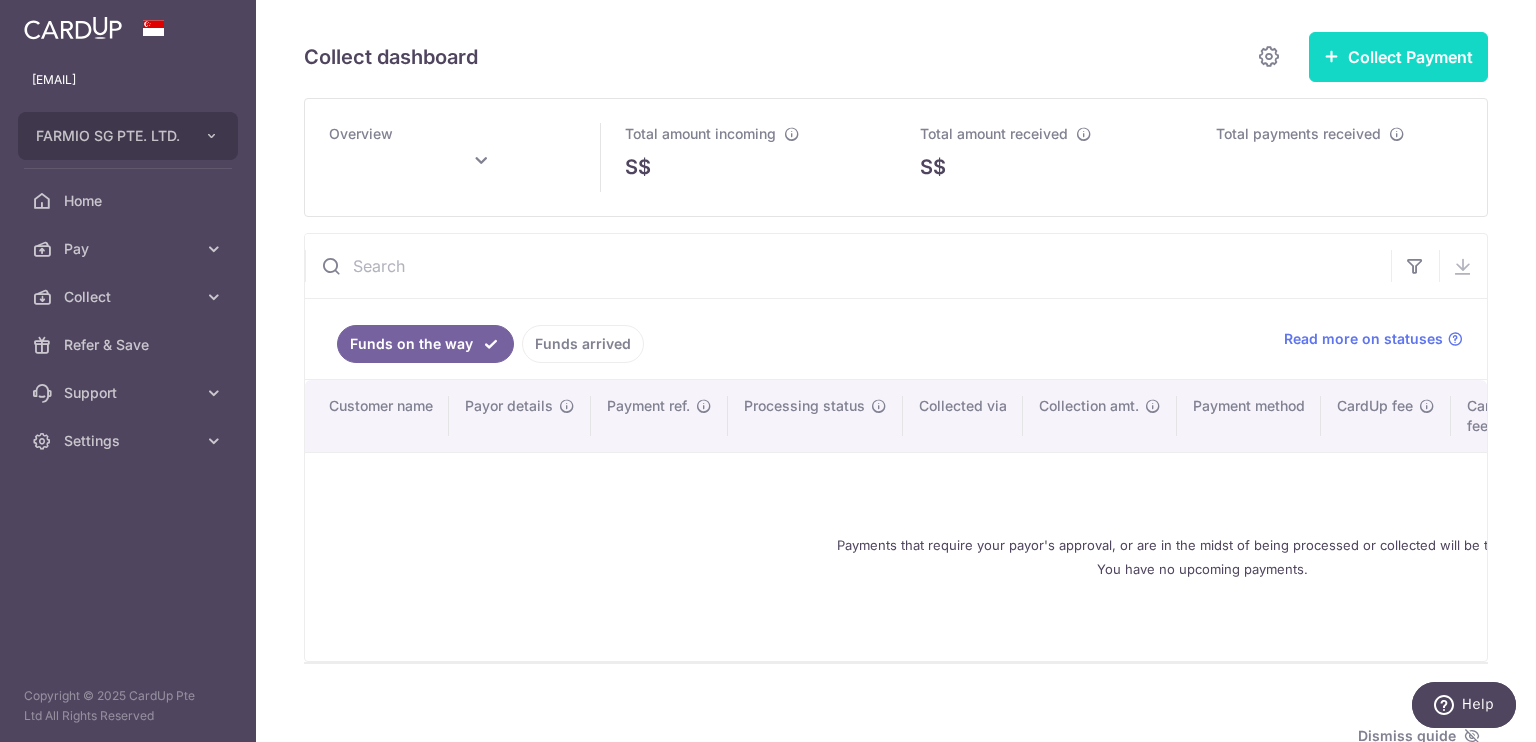 type on "August 2025" 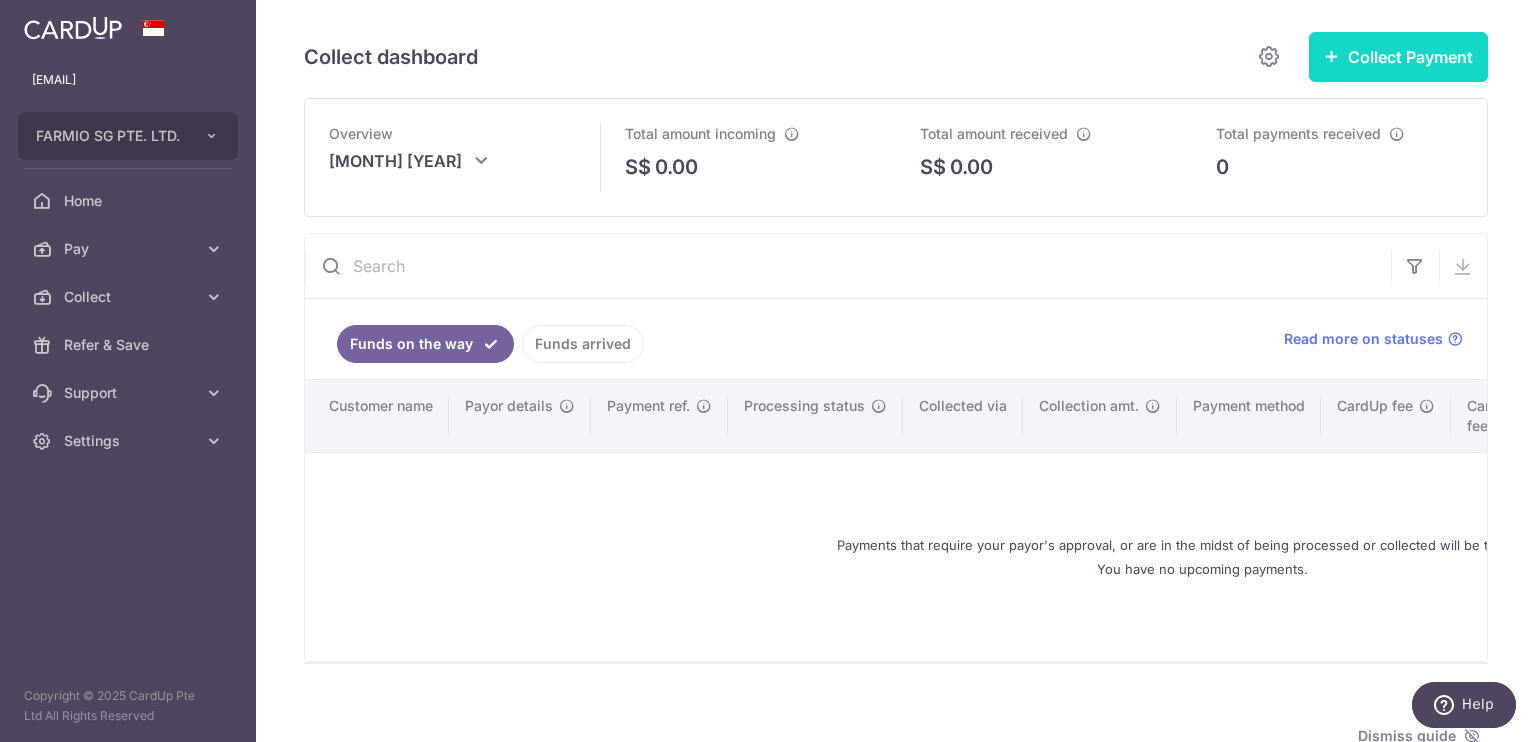 click on "Collect Payment" at bounding box center [1398, 57] 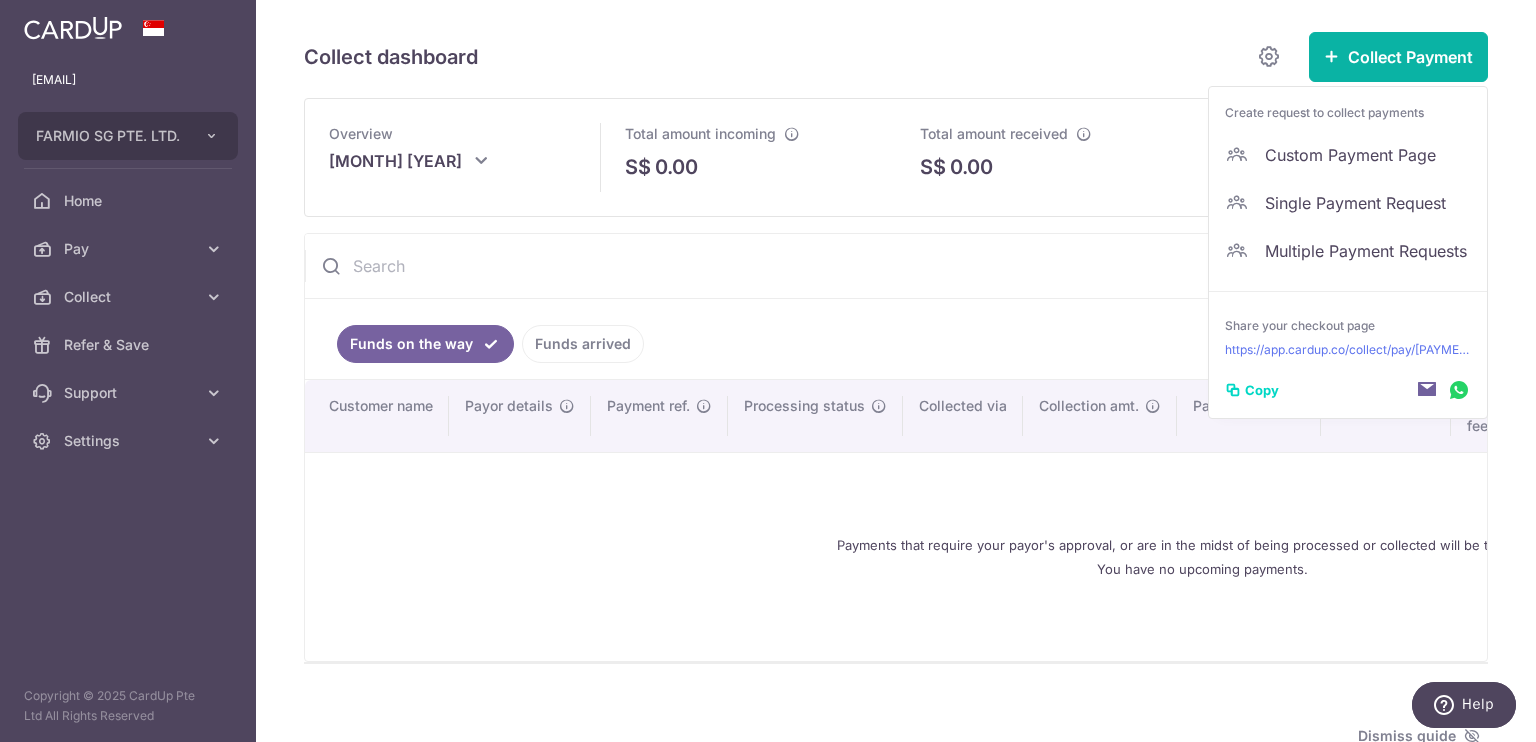 click on "Copy" at bounding box center (1262, 390) 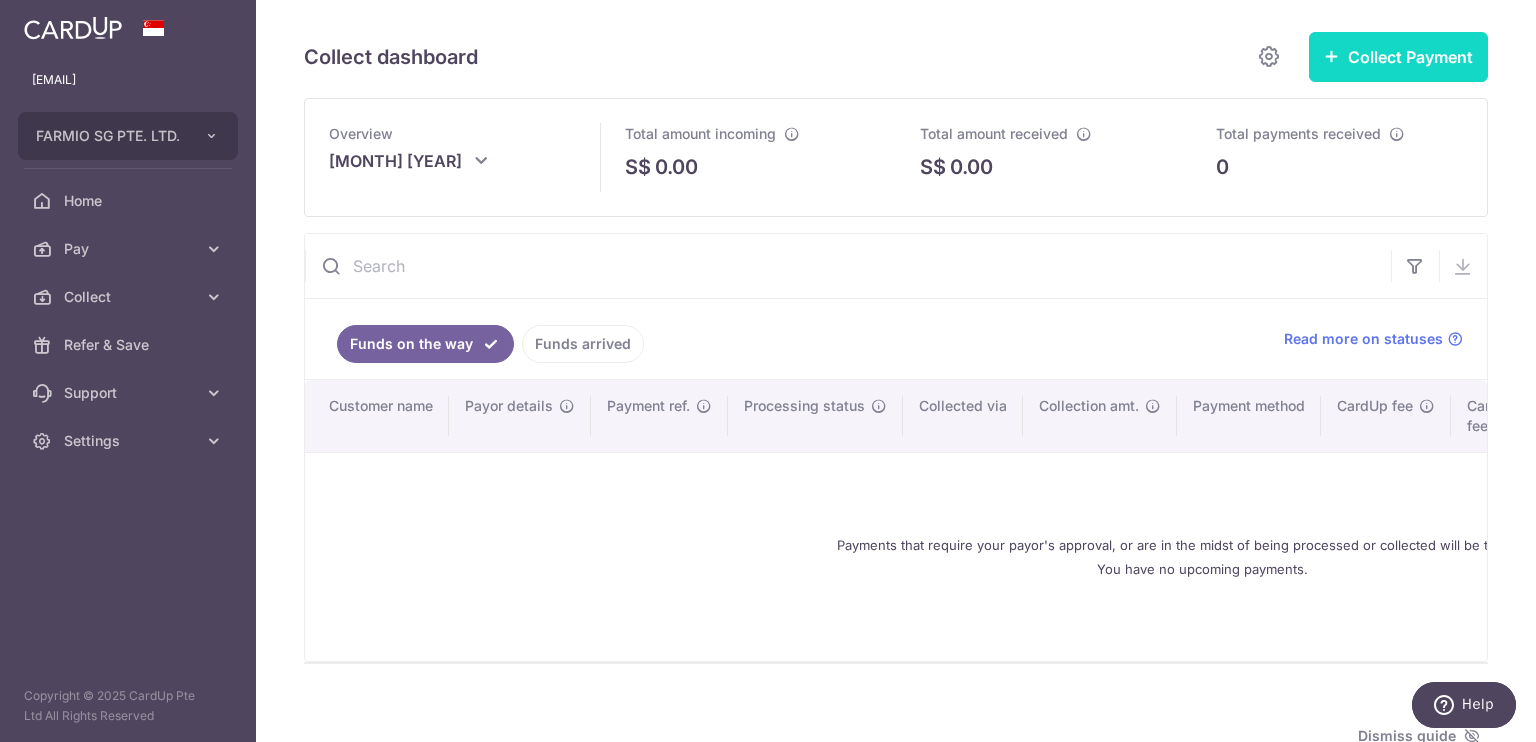 click on "Collect Payment" at bounding box center [1398, 57] 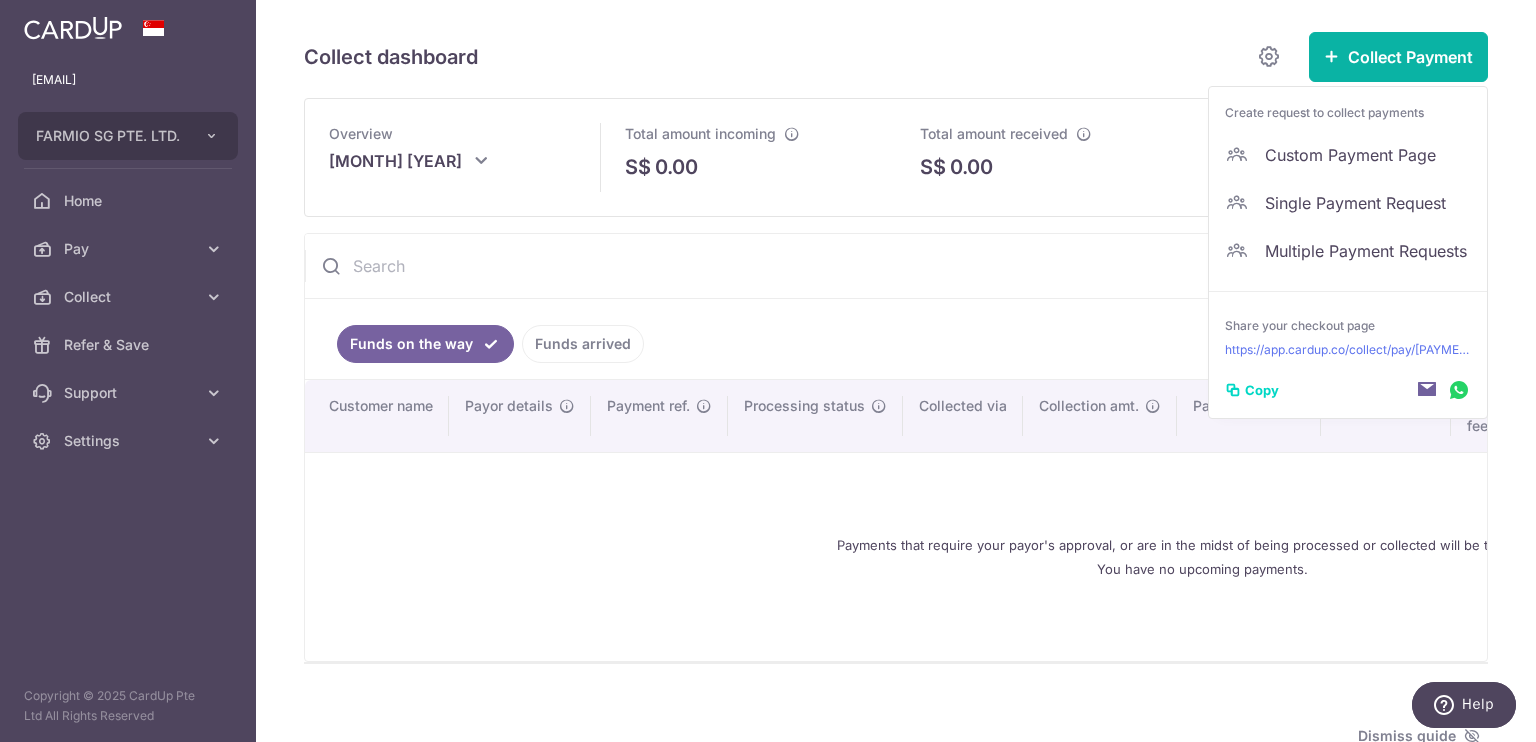 click at bounding box center [848, 266] 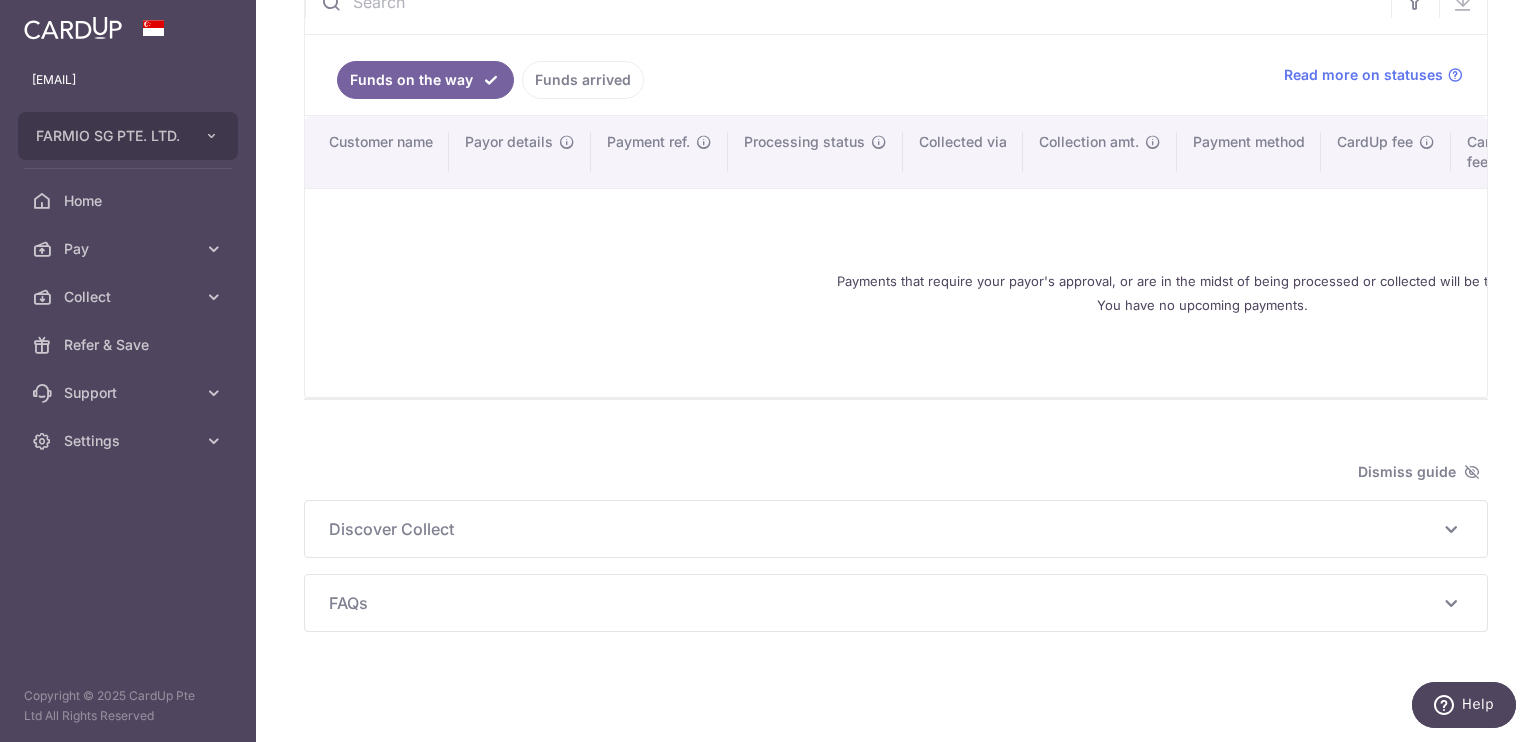 scroll, scrollTop: 271, scrollLeft: 0, axis: vertical 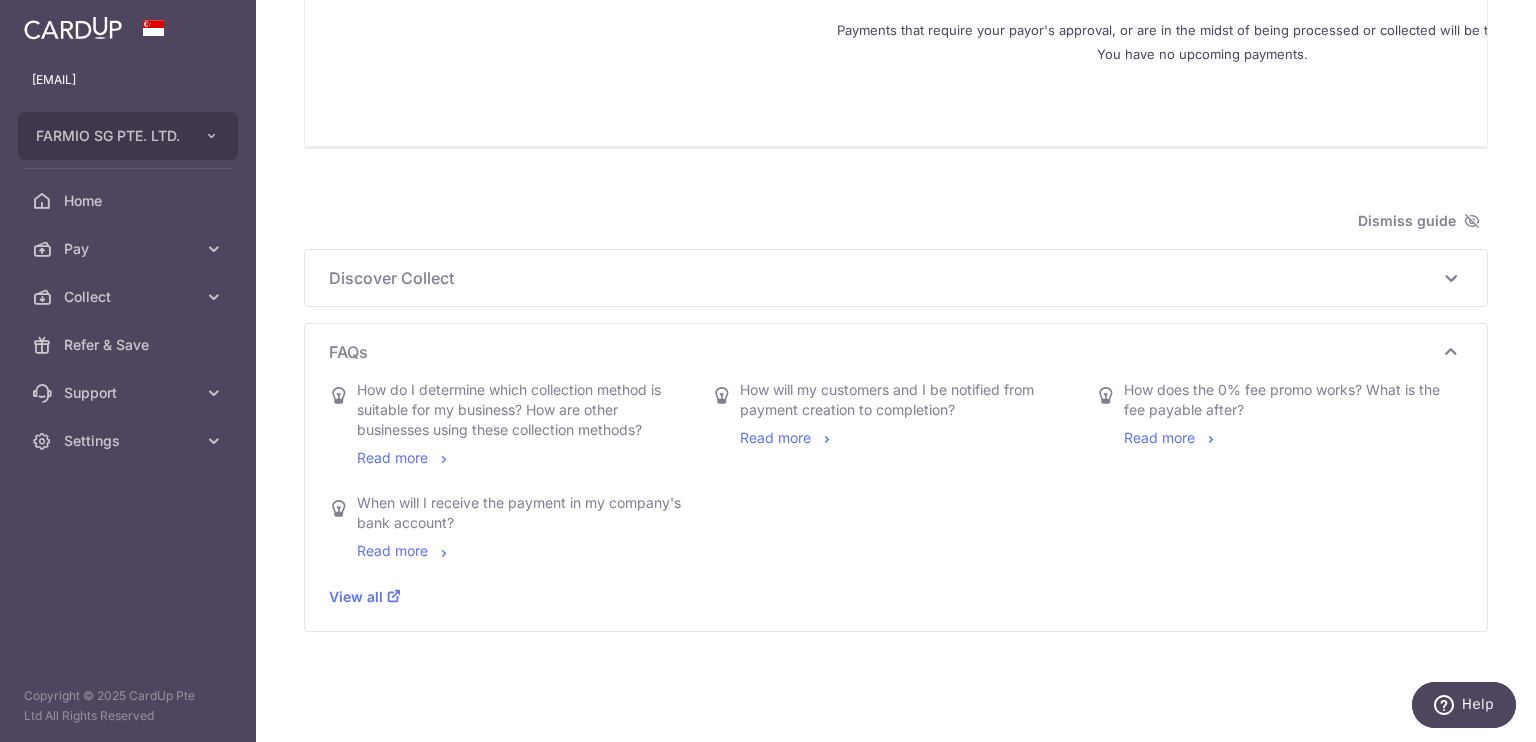 click on "Read more" at bounding box center (1171, 437) 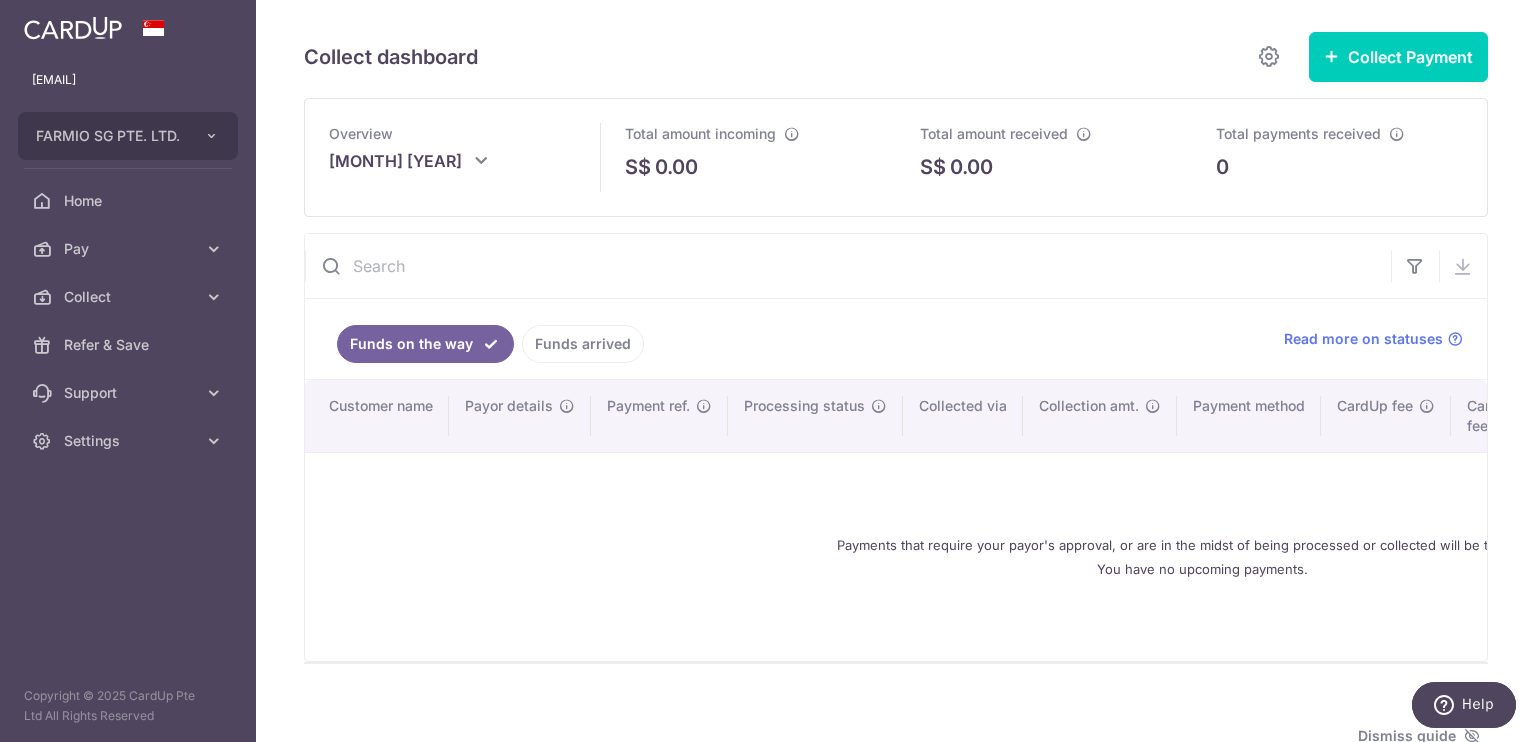 click on "Funds arrived" at bounding box center [583, 344] 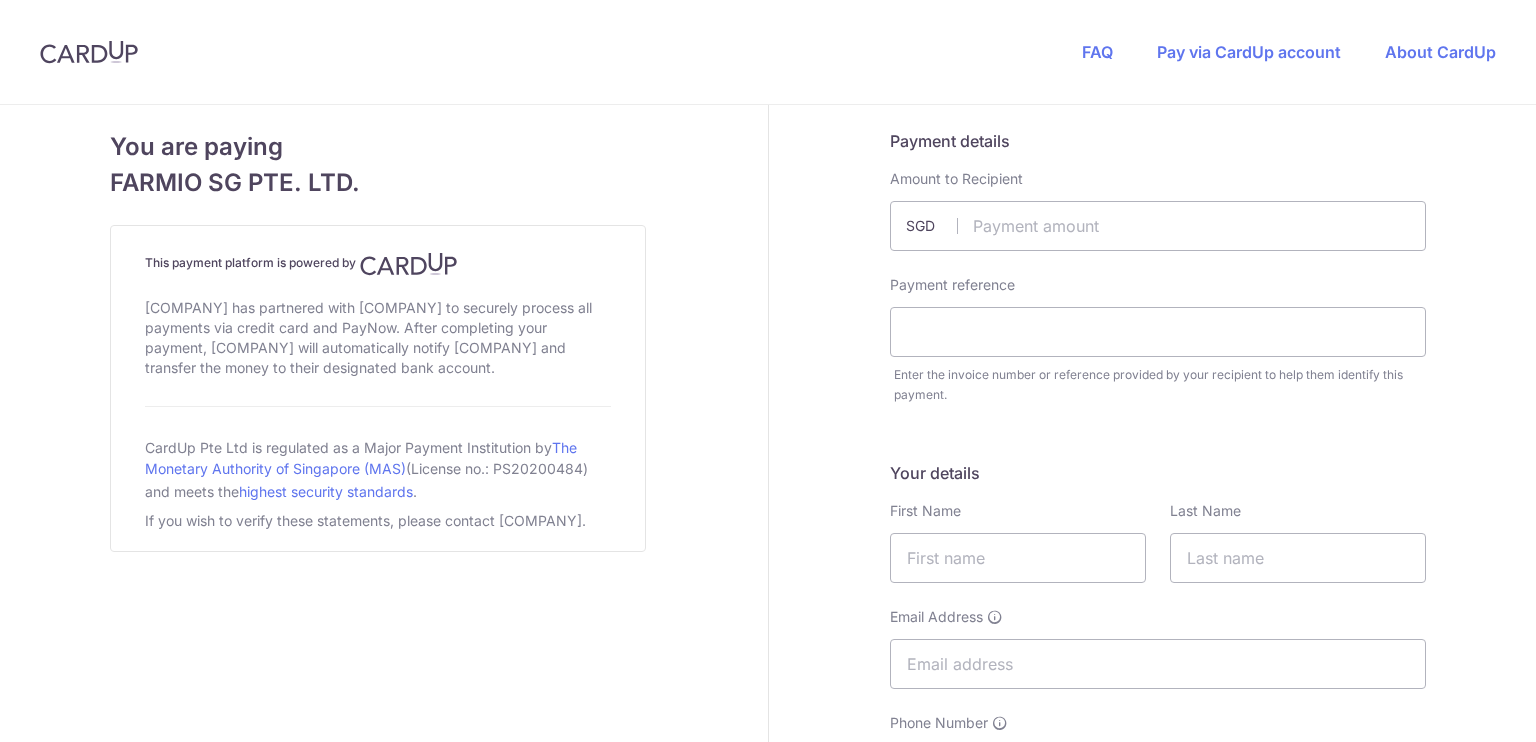 scroll, scrollTop: 0, scrollLeft: 0, axis: both 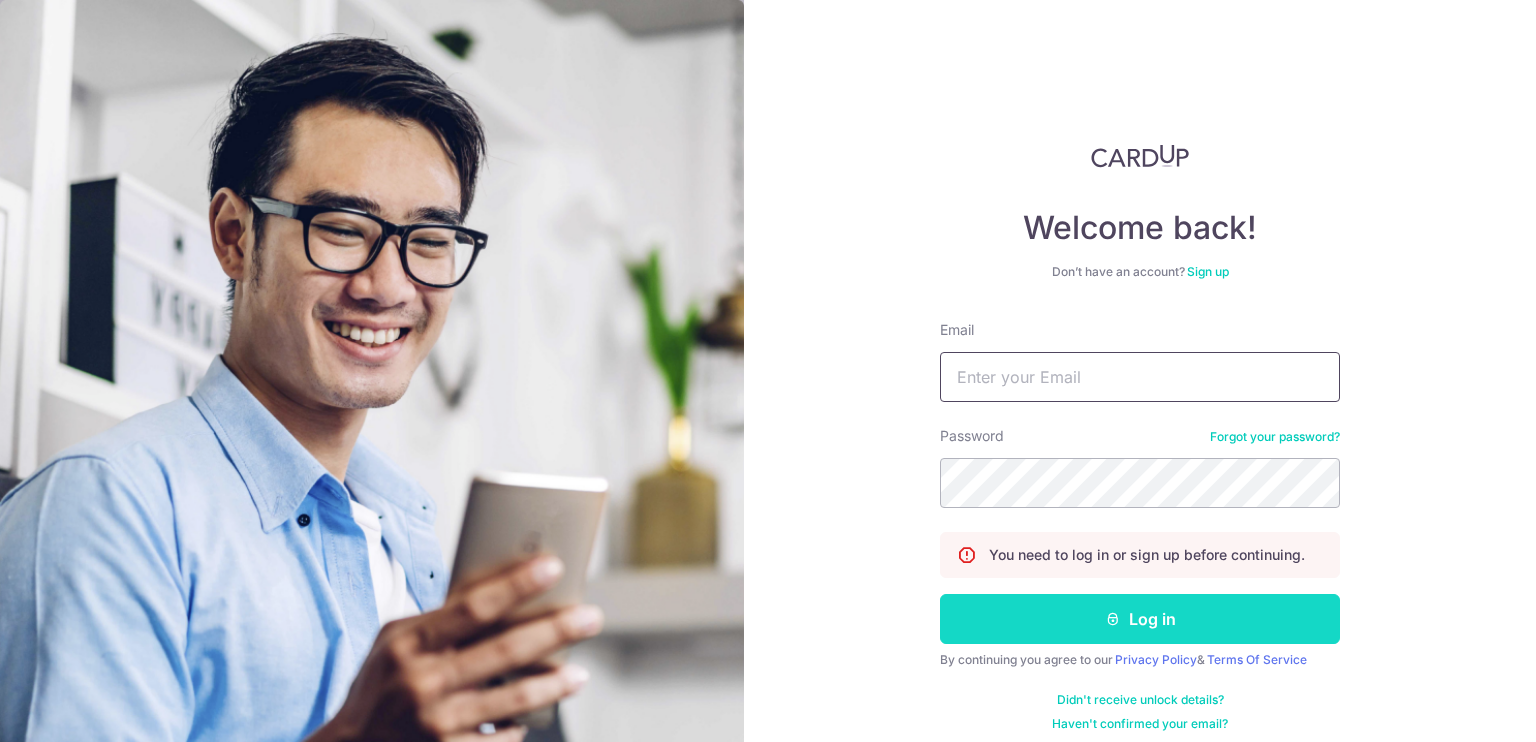 type on "pchan@farmio.io" 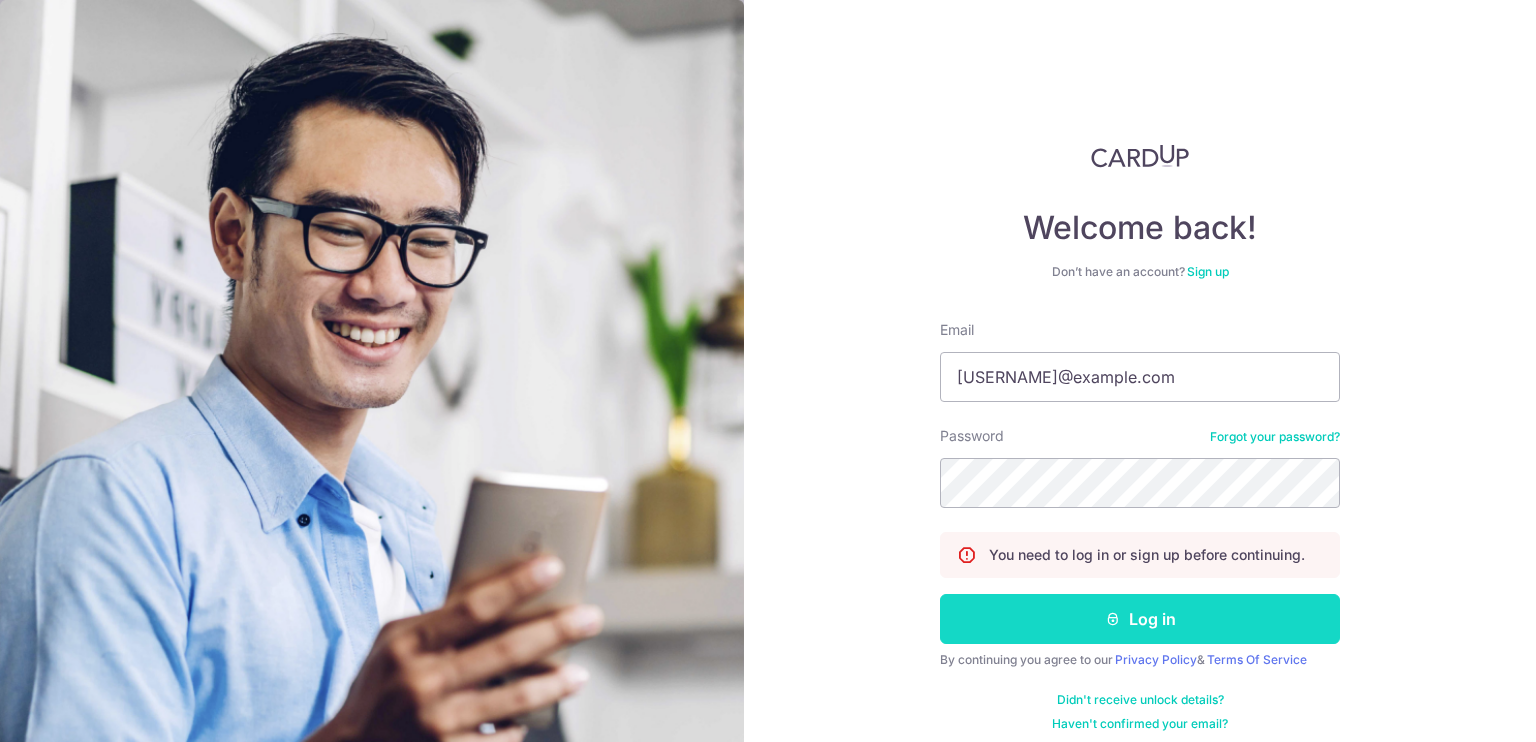 click on "Log in" at bounding box center [1140, 619] 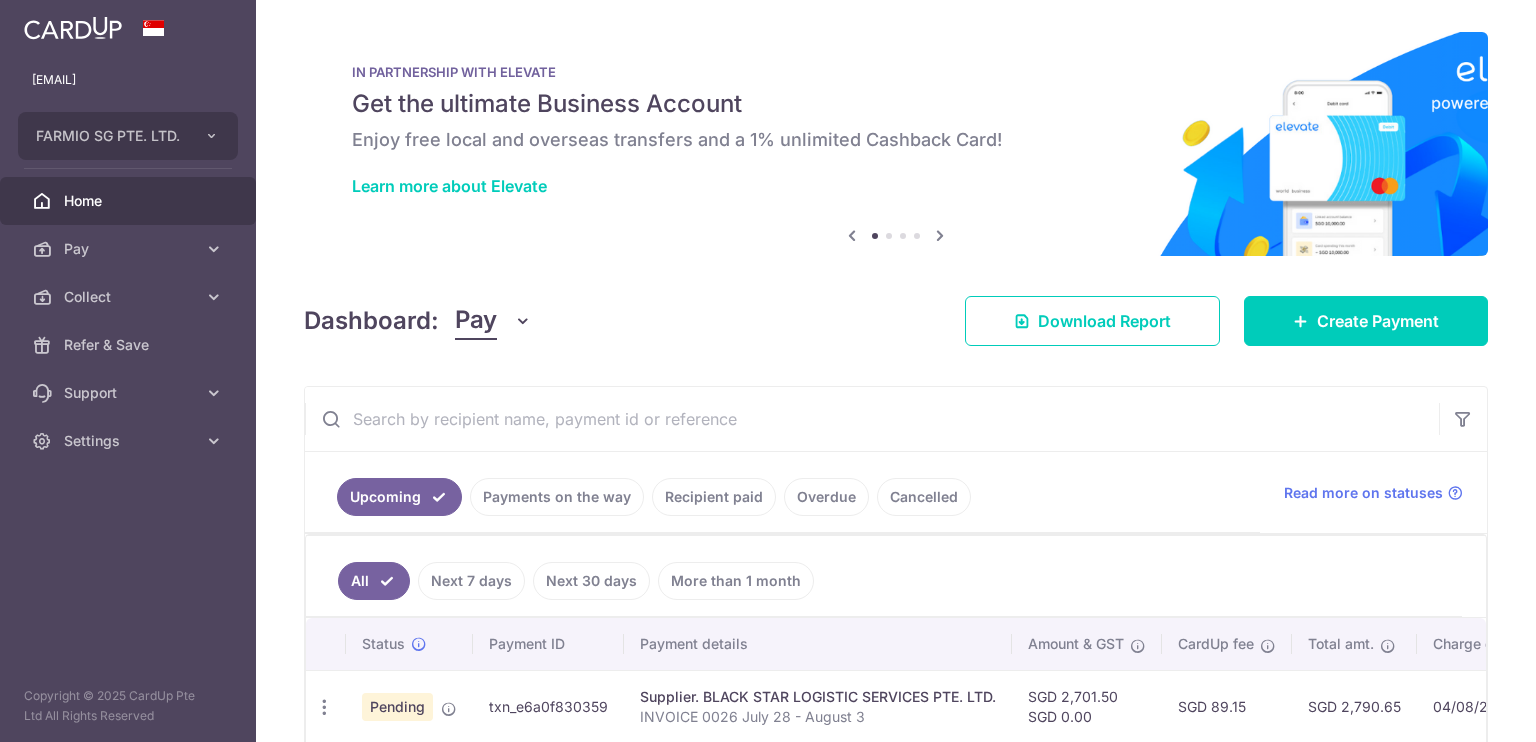 scroll, scrollTop: 0, scrollLeft: 0, axis: both 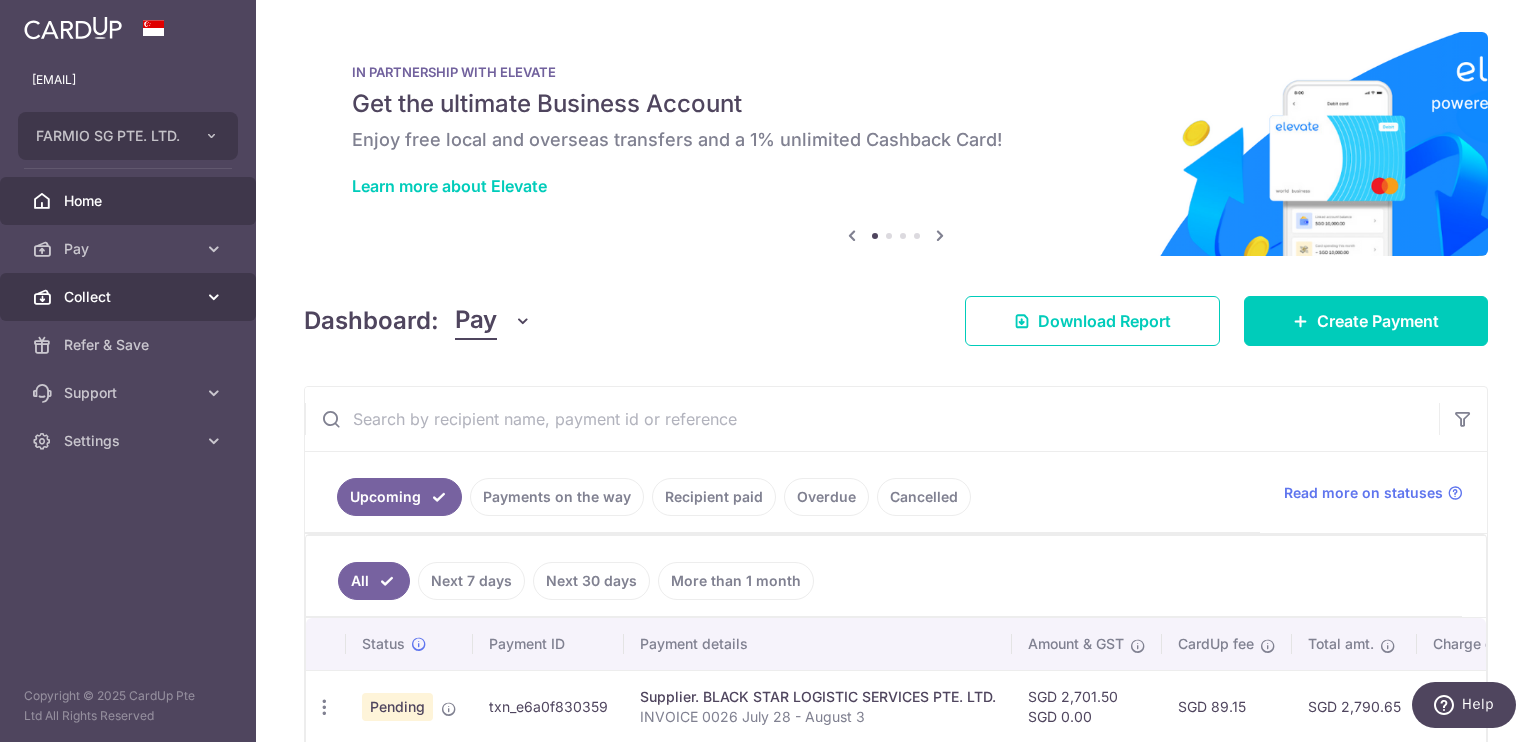 click on "Collect" at bounding box center (130, 297) 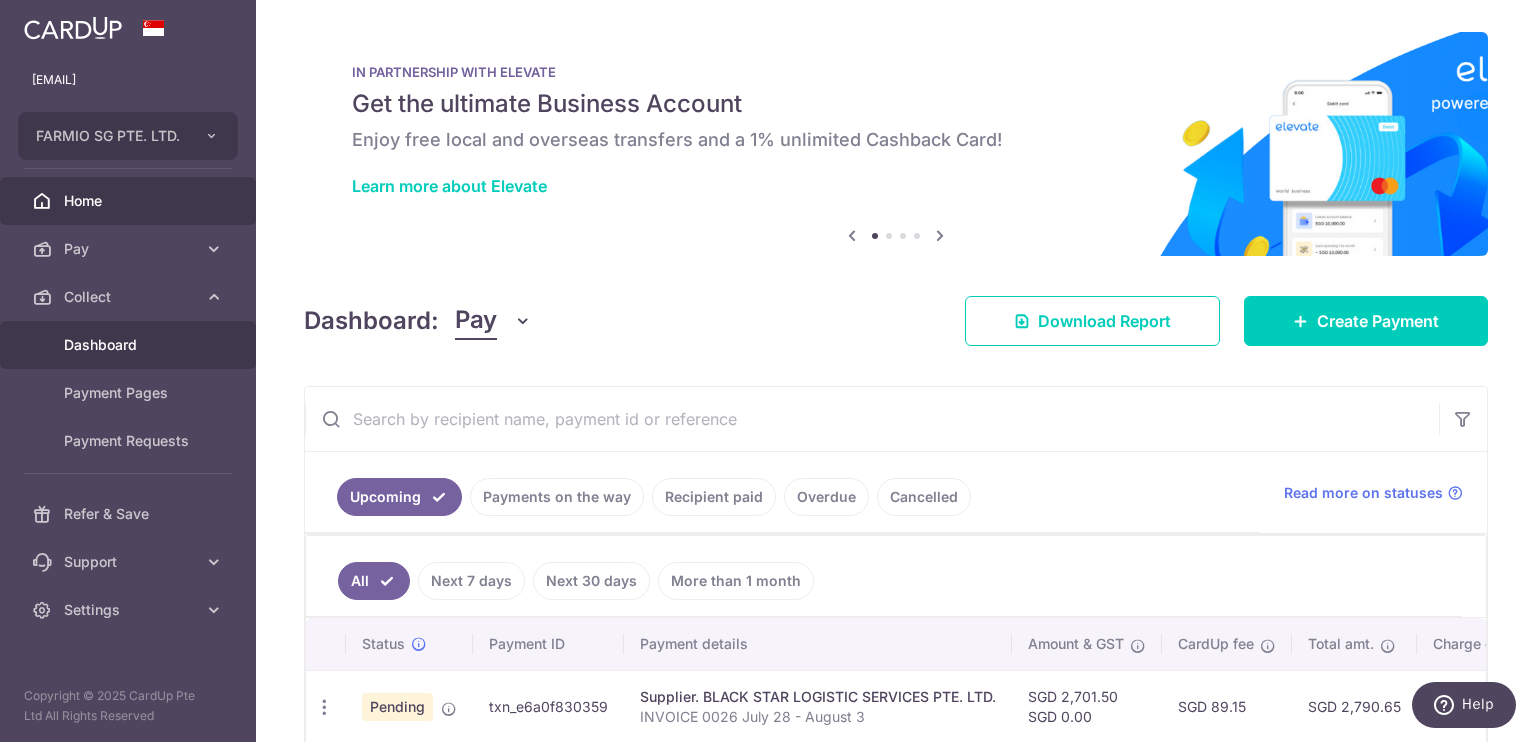 click on "Dashboard" at bounding box center [128, 345] 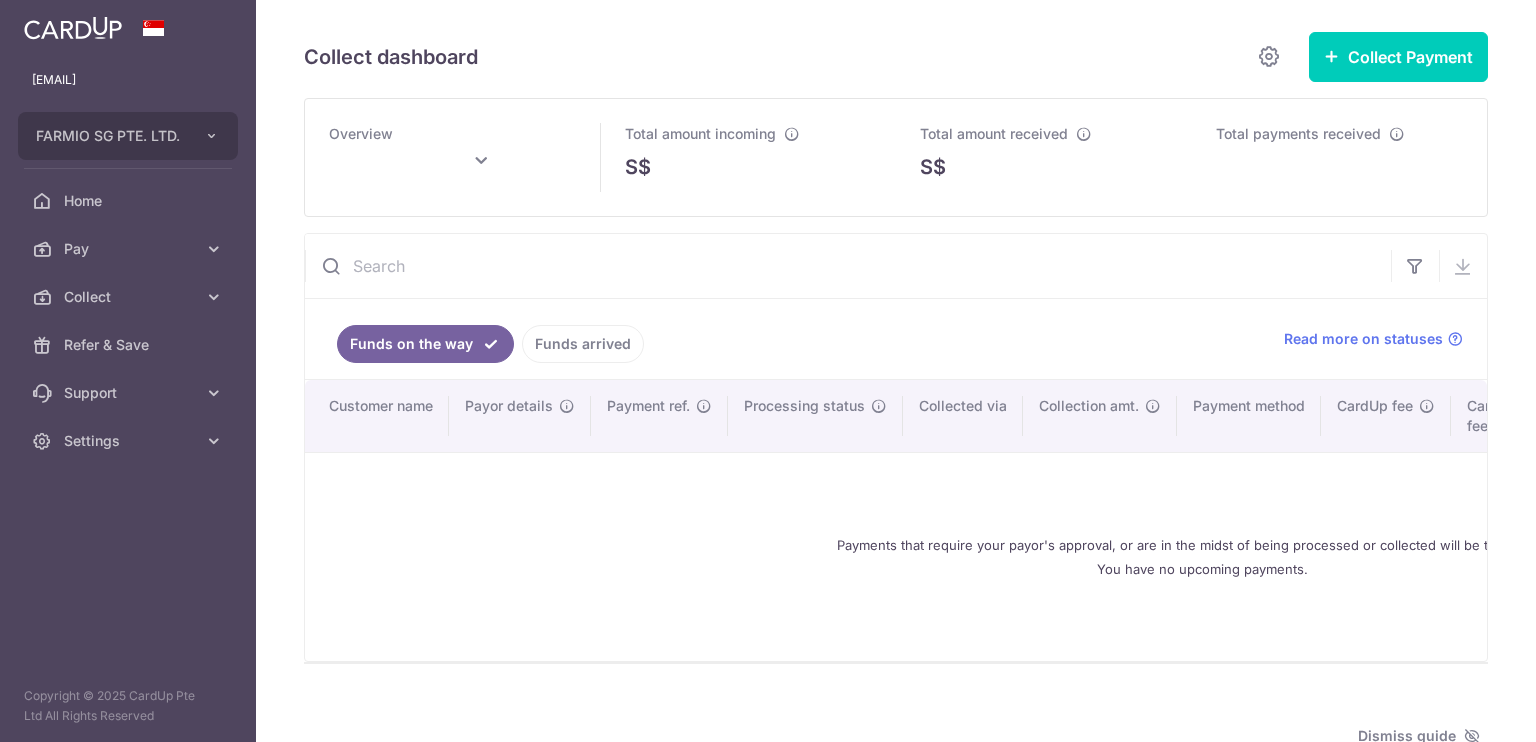 scroll, scrollTop: 0, scrollLeft: 0, axis: both 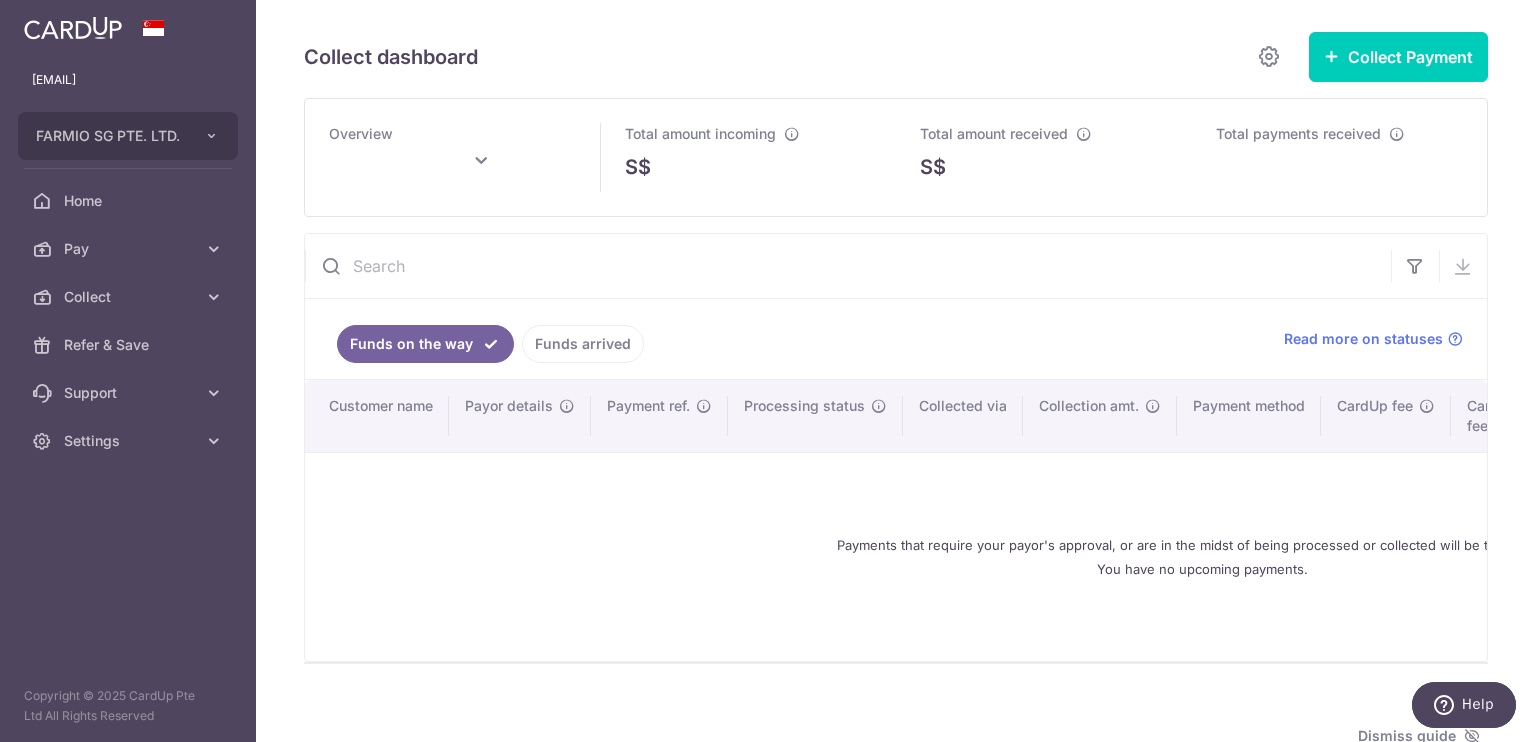 click on "Funds arrived" at bounding box center [583, 344] 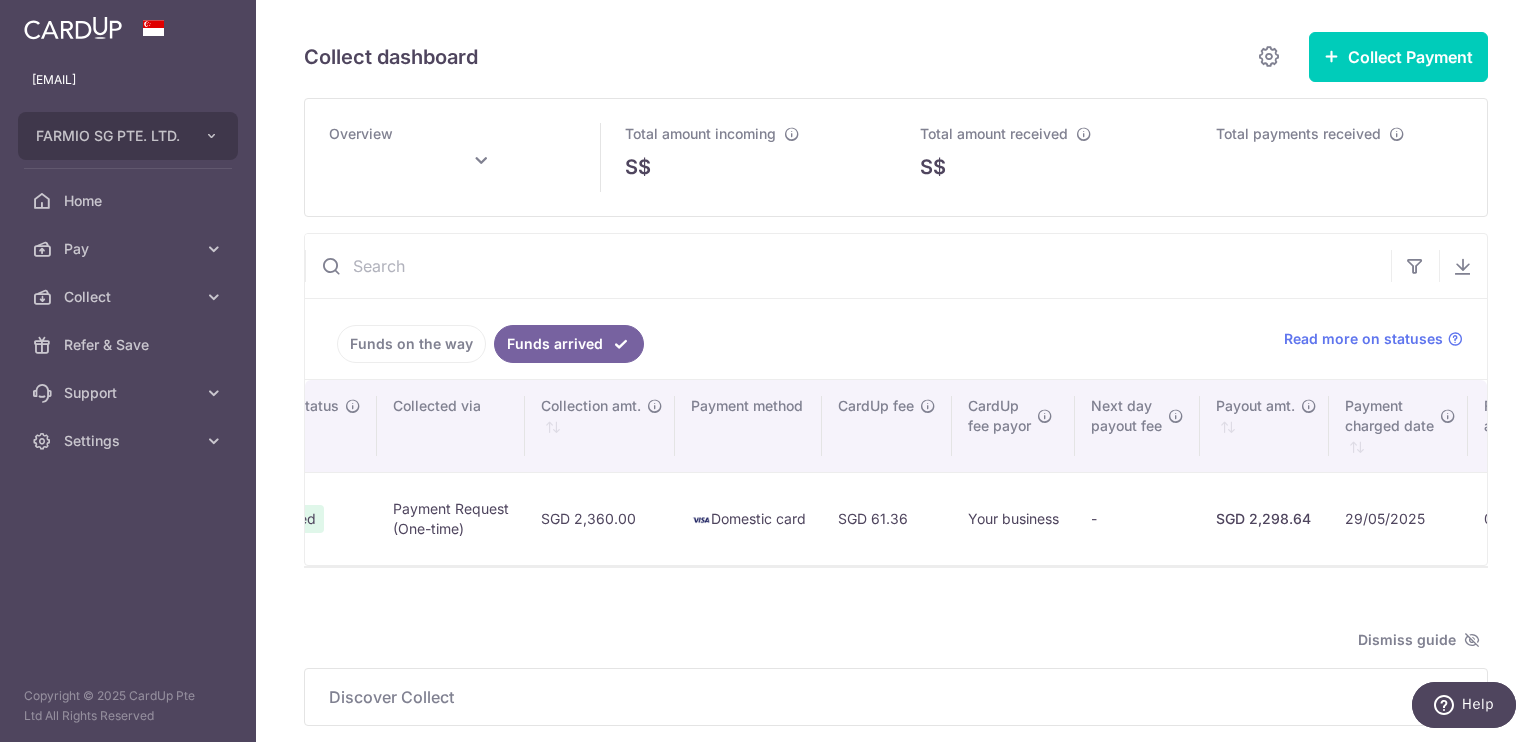 scroll, scrollTop: 0, scrollLeft: 607, axis: horizontal 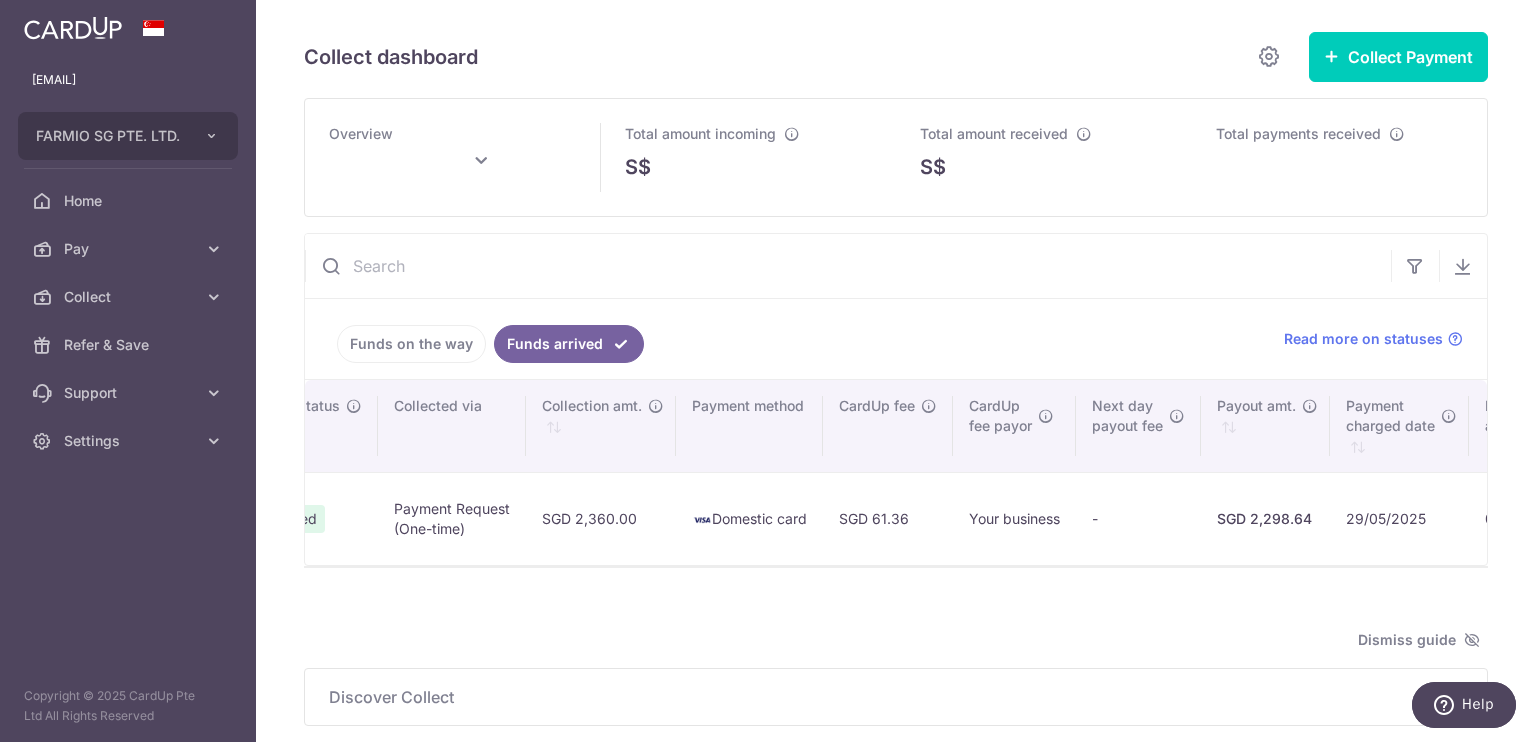 type on "[MONTH] [YYYY]" 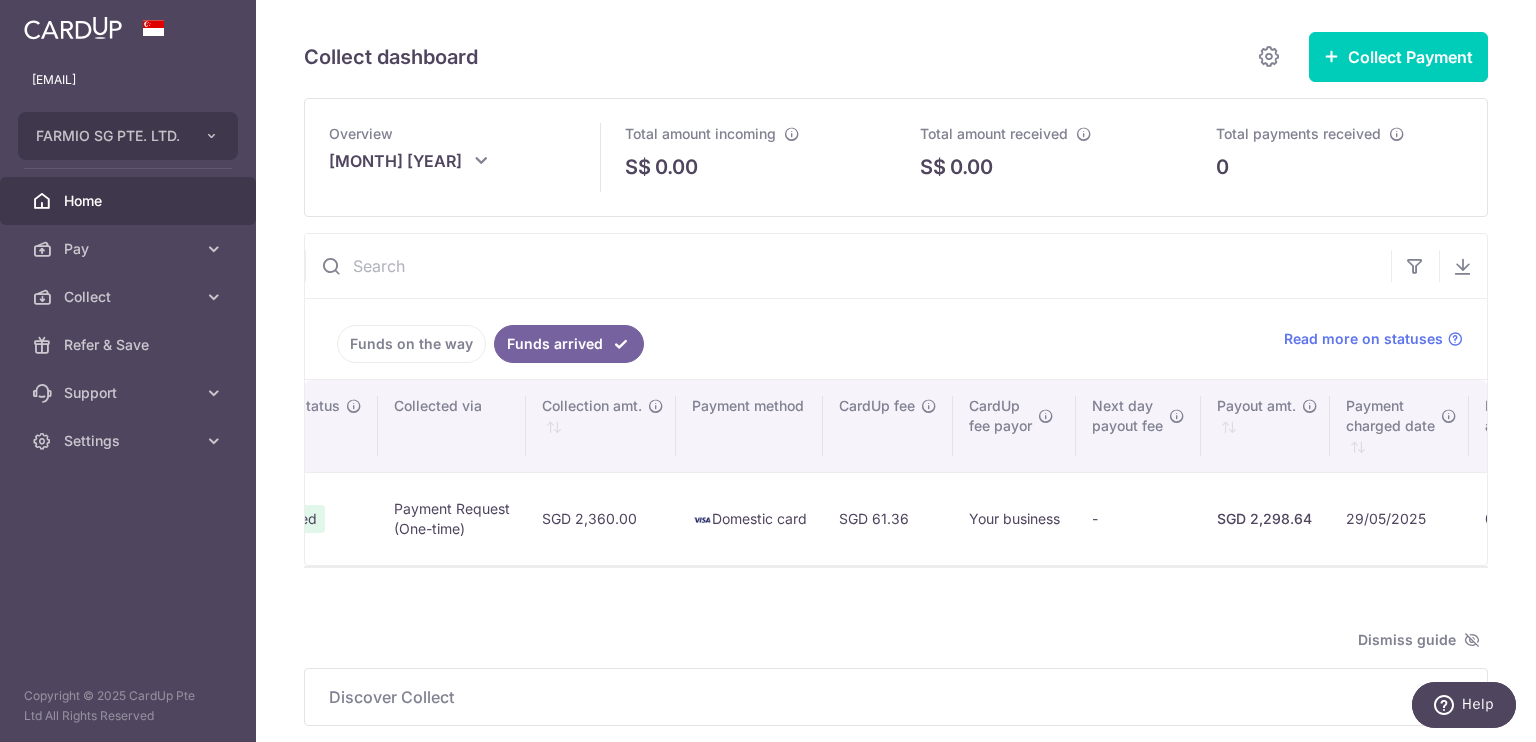 click on "Home" at bounding box center (130, 201) 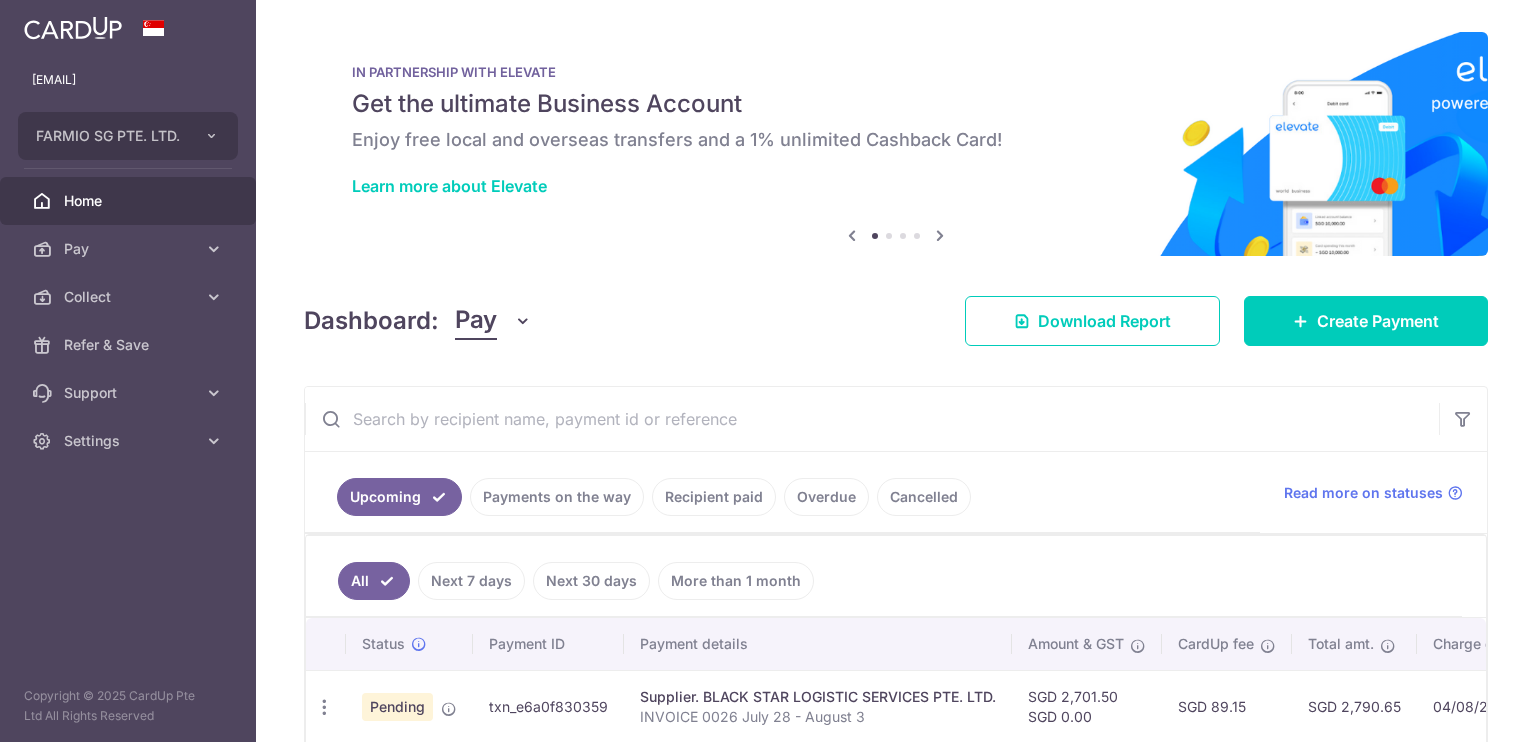 scroll, scrollTop: 0, scrollLeft: 0, axis: both 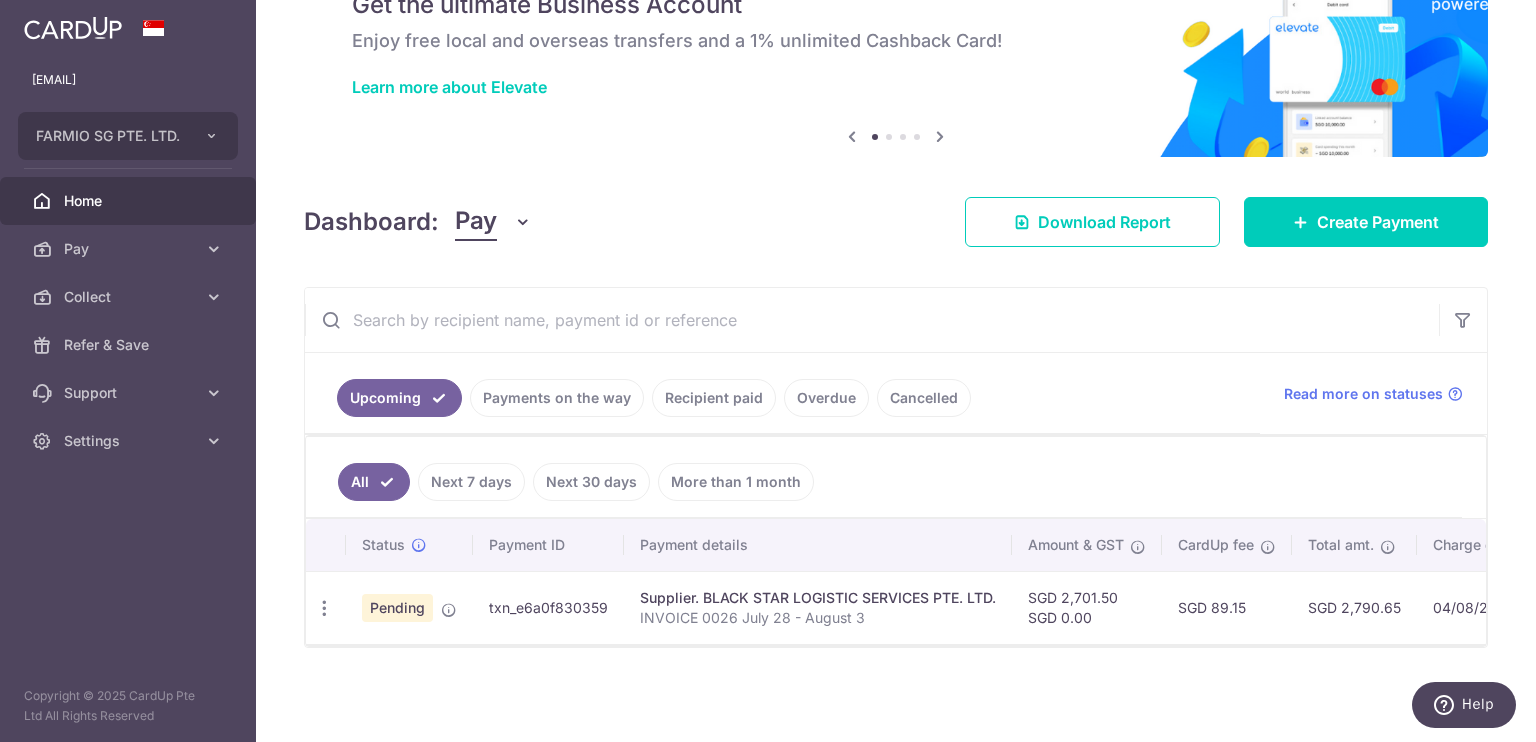 click on "Payments on the way" at bounding box center (557, 398) 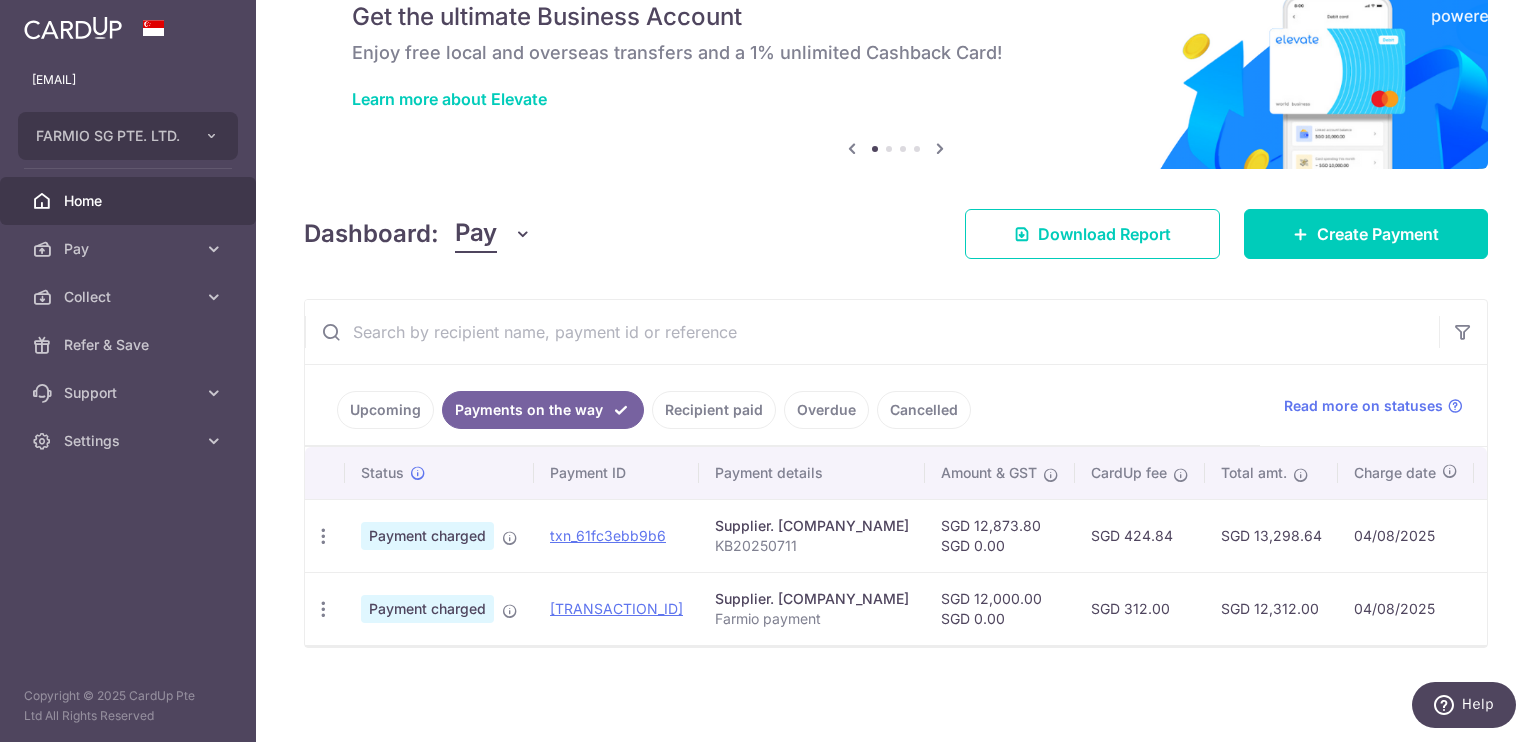 click on "Upcoming" at bounding box center [385, 410] 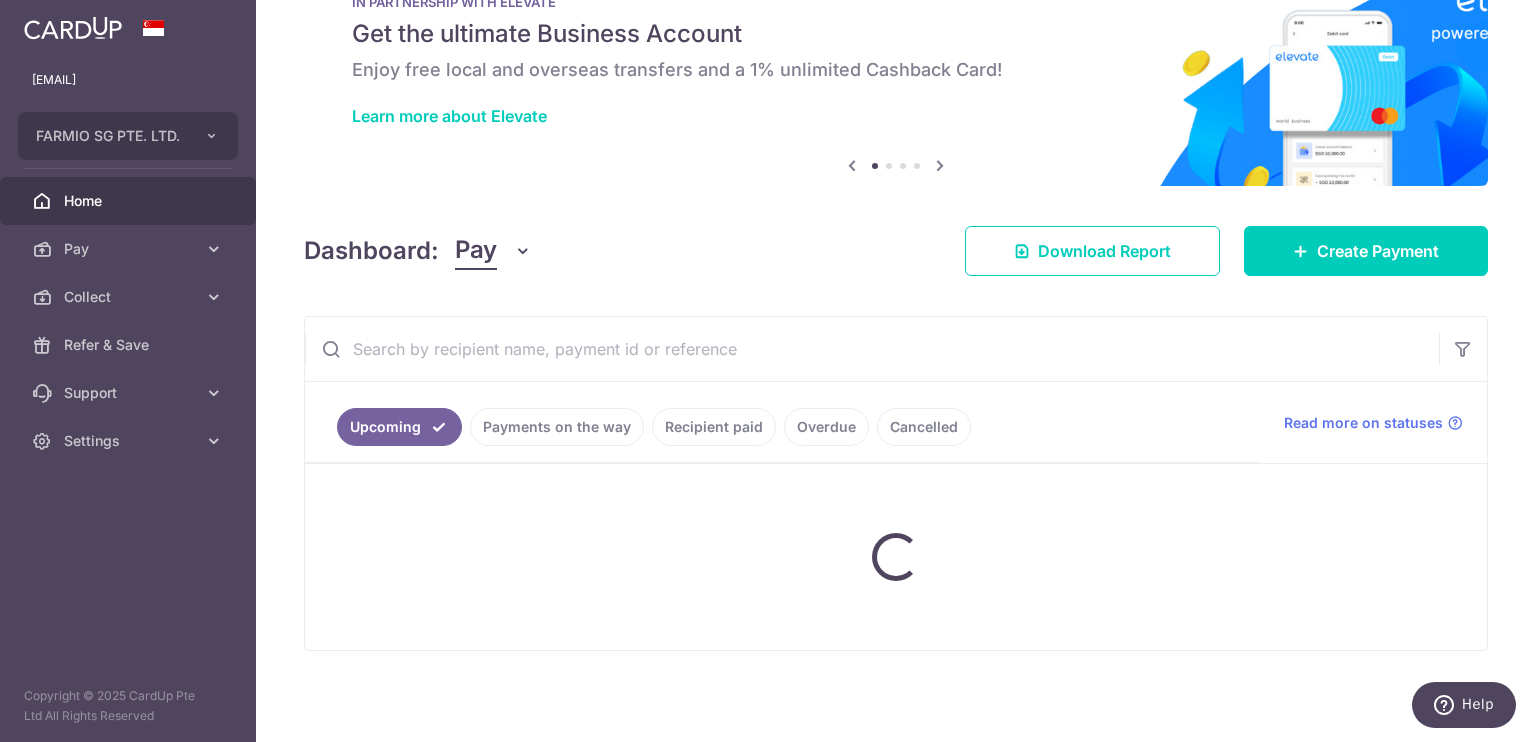 scroll, scrollTop: 105, scrollLeft: 0, axis: vertical 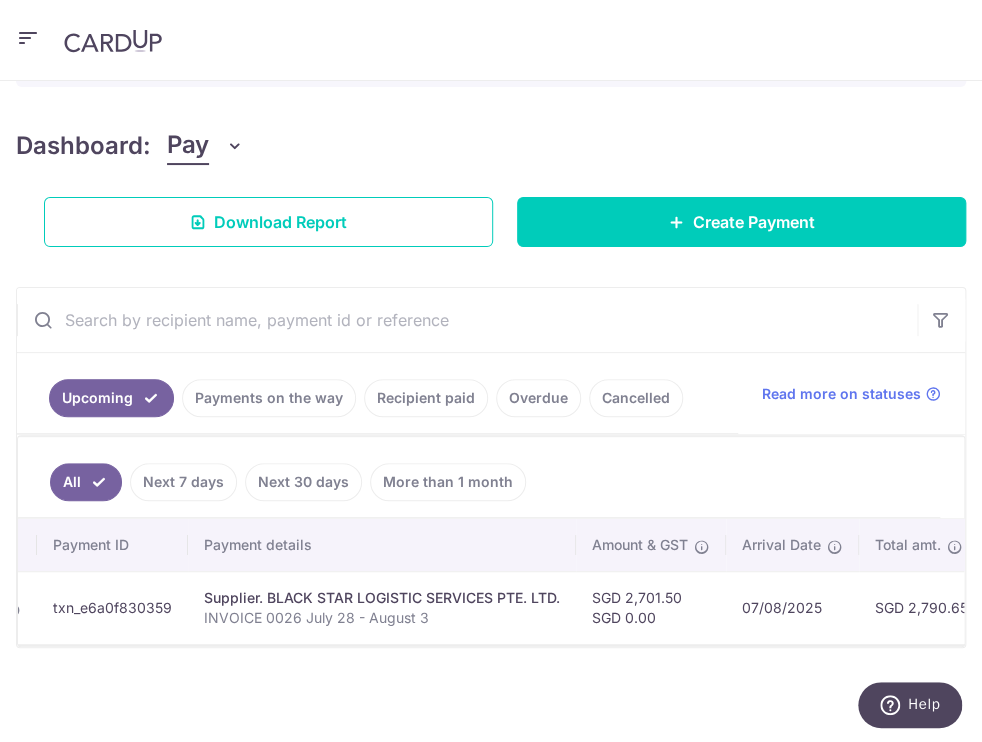 click on "×
Pause Schedule
Pause all future payments in this series
Pause just this one payment
By clicking below, you confirm you are pausing this payment to   on  . Payments can be unpaused at anytime prior to payment taken date.
Confirm
Cancel Schedule
Cancel all future payments in this series
Cancel just this one payment
Confirm
Approve Payment
Recipient Bank Details" at bounding box center [491, 411] 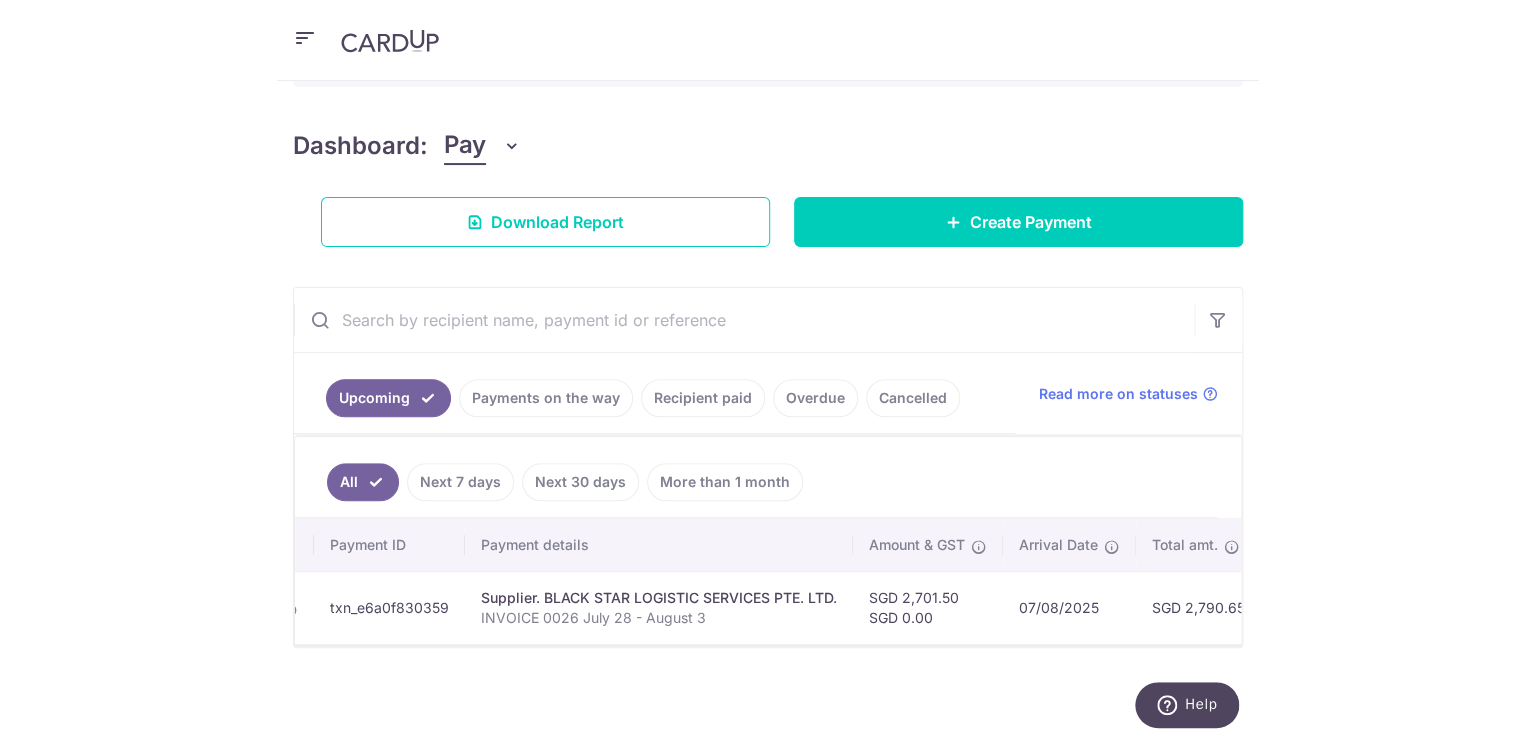 scroll, scrollTop: 105, scrollLeft: 0, axis: vertical 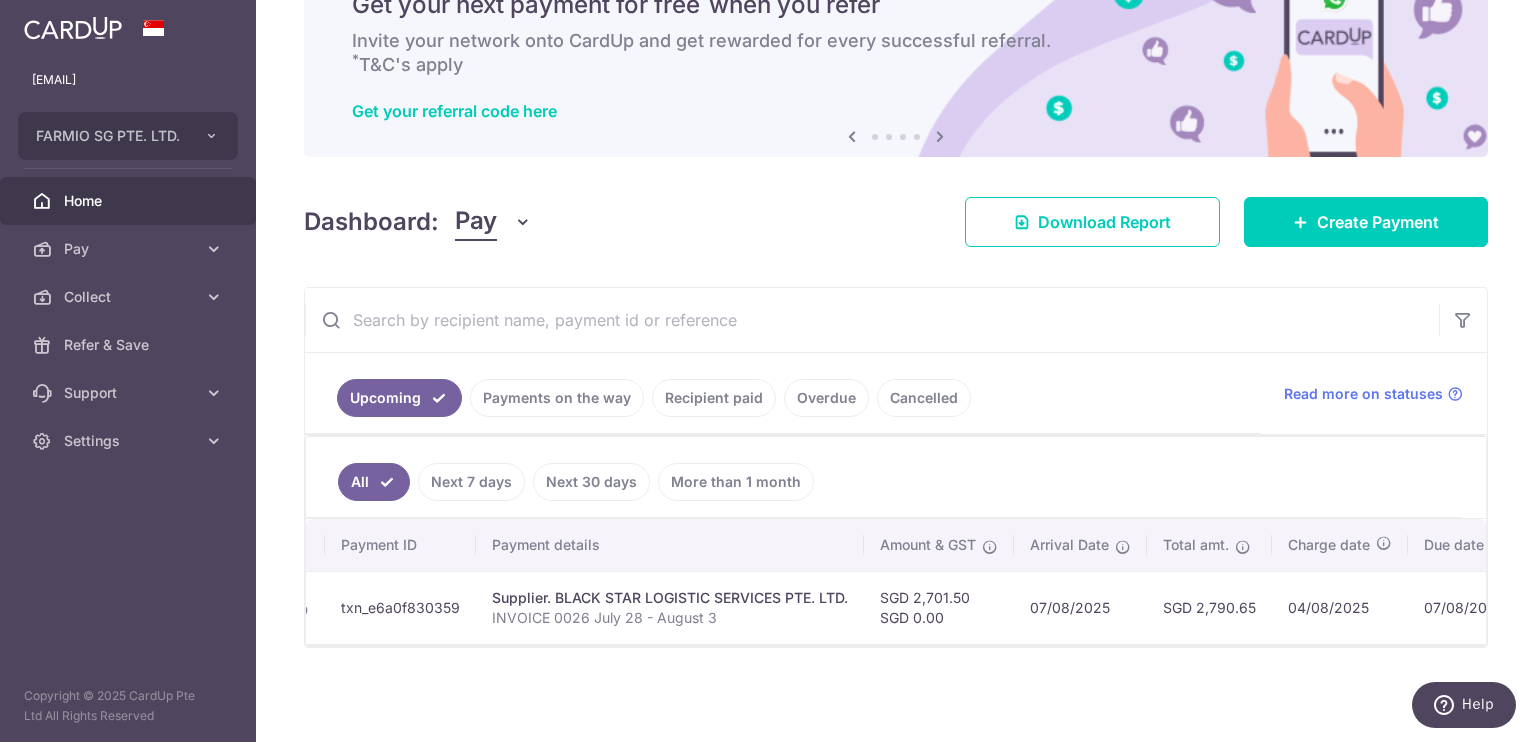 click on "Payments on the way" at bounding box center [557, 398] 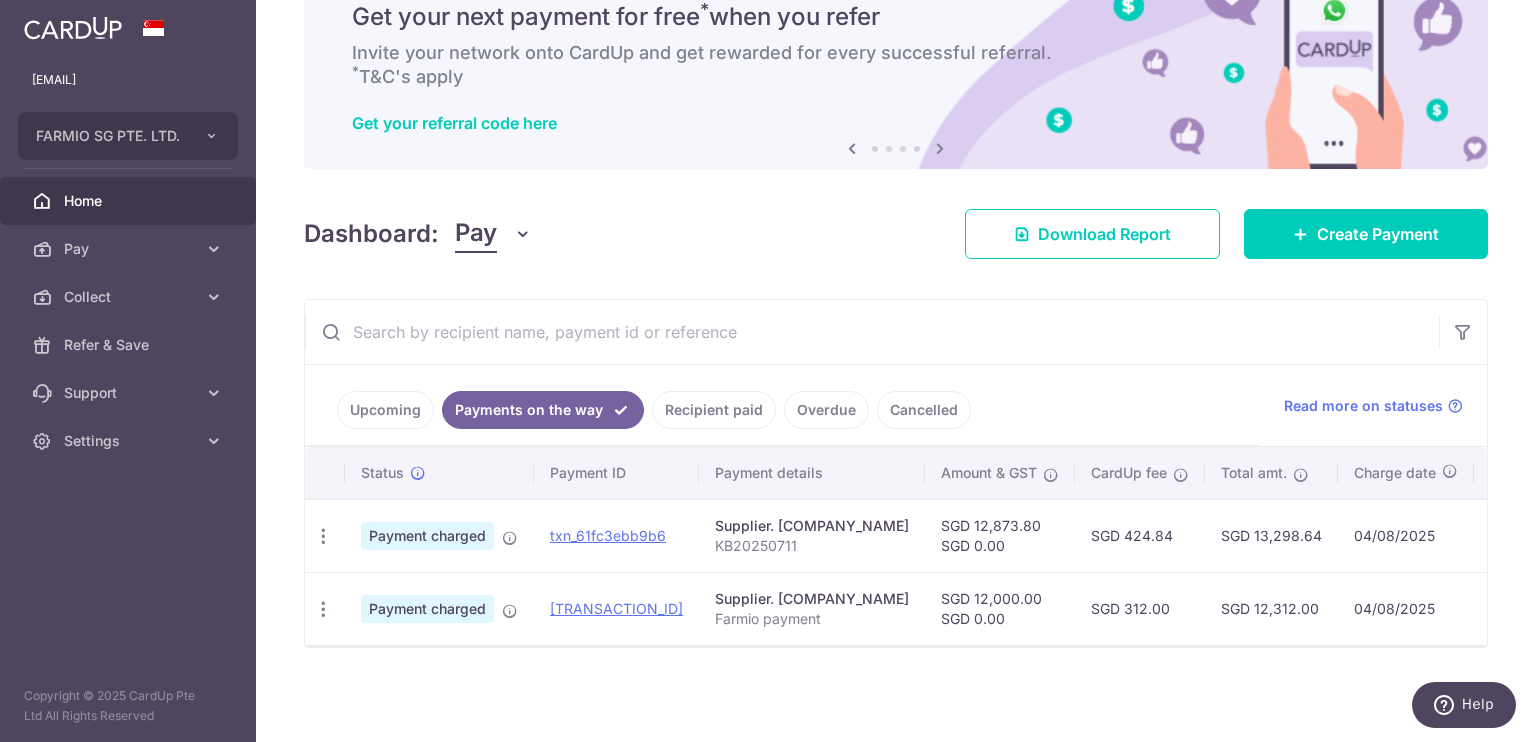 click on "Upcoming" at bounding box center (385, 410) 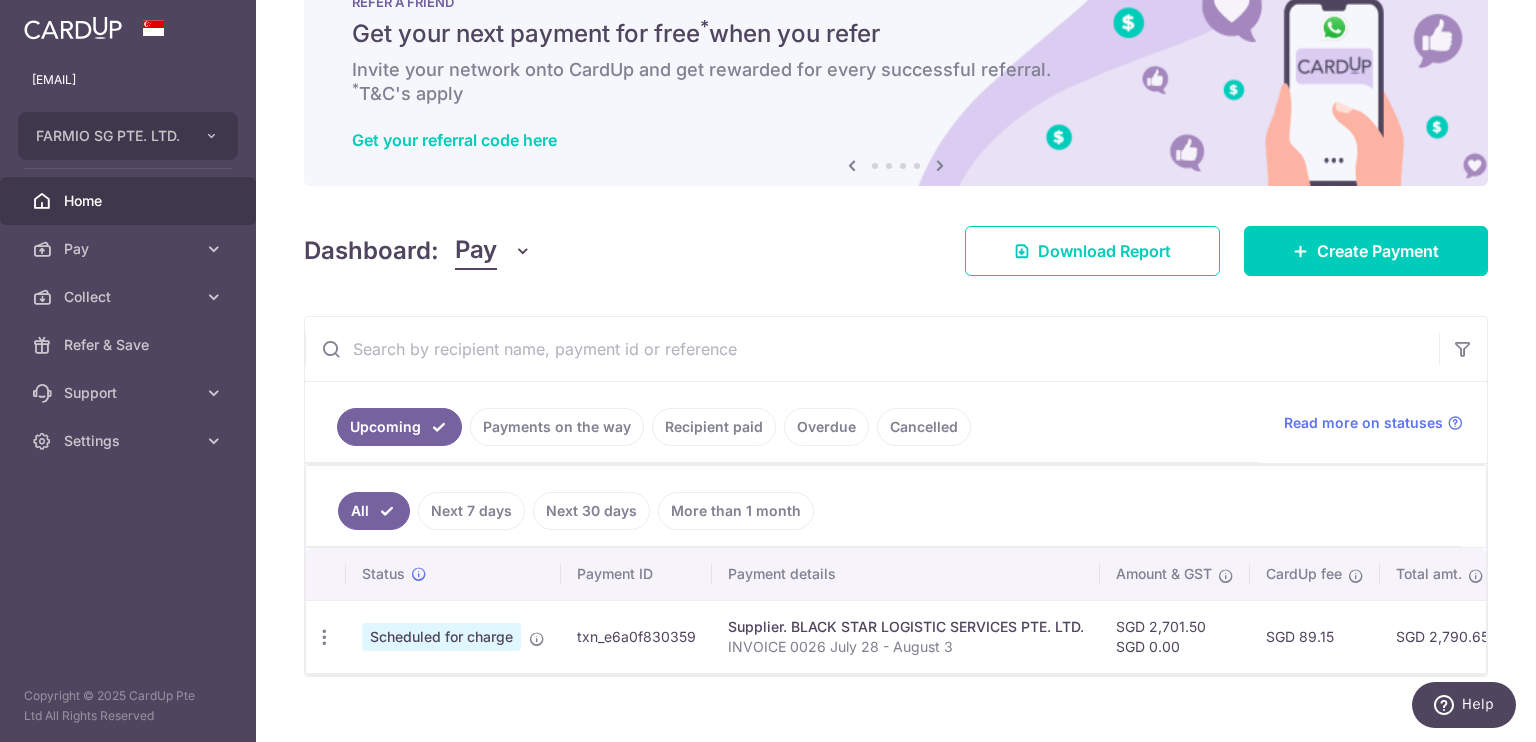 scroll, scrollTop: 105, scrollLeft: 0, axis: vertical 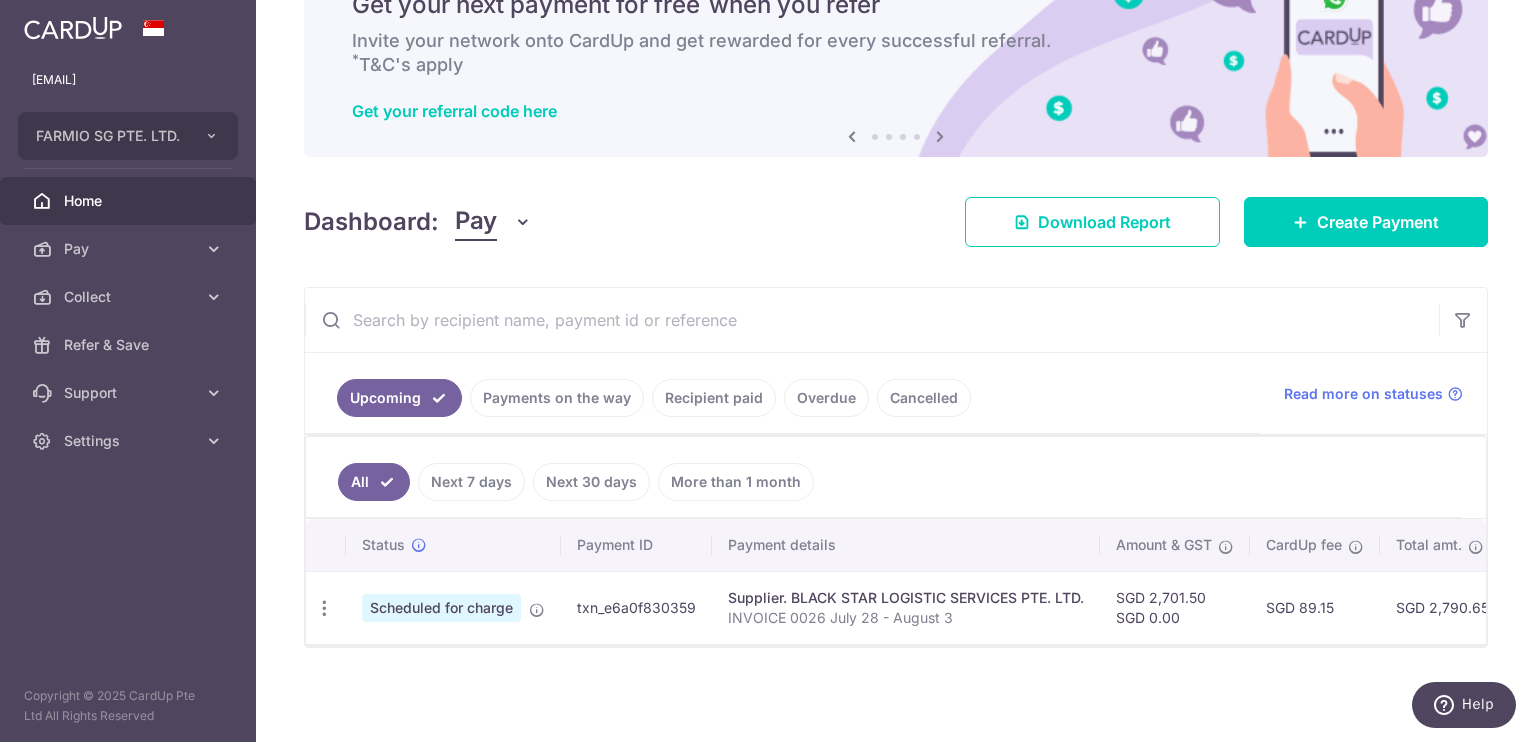 drag, startPoint x: 568, startPoint y: 603, endPoint x: 700, endPoint y: 602, distance: 132.00378 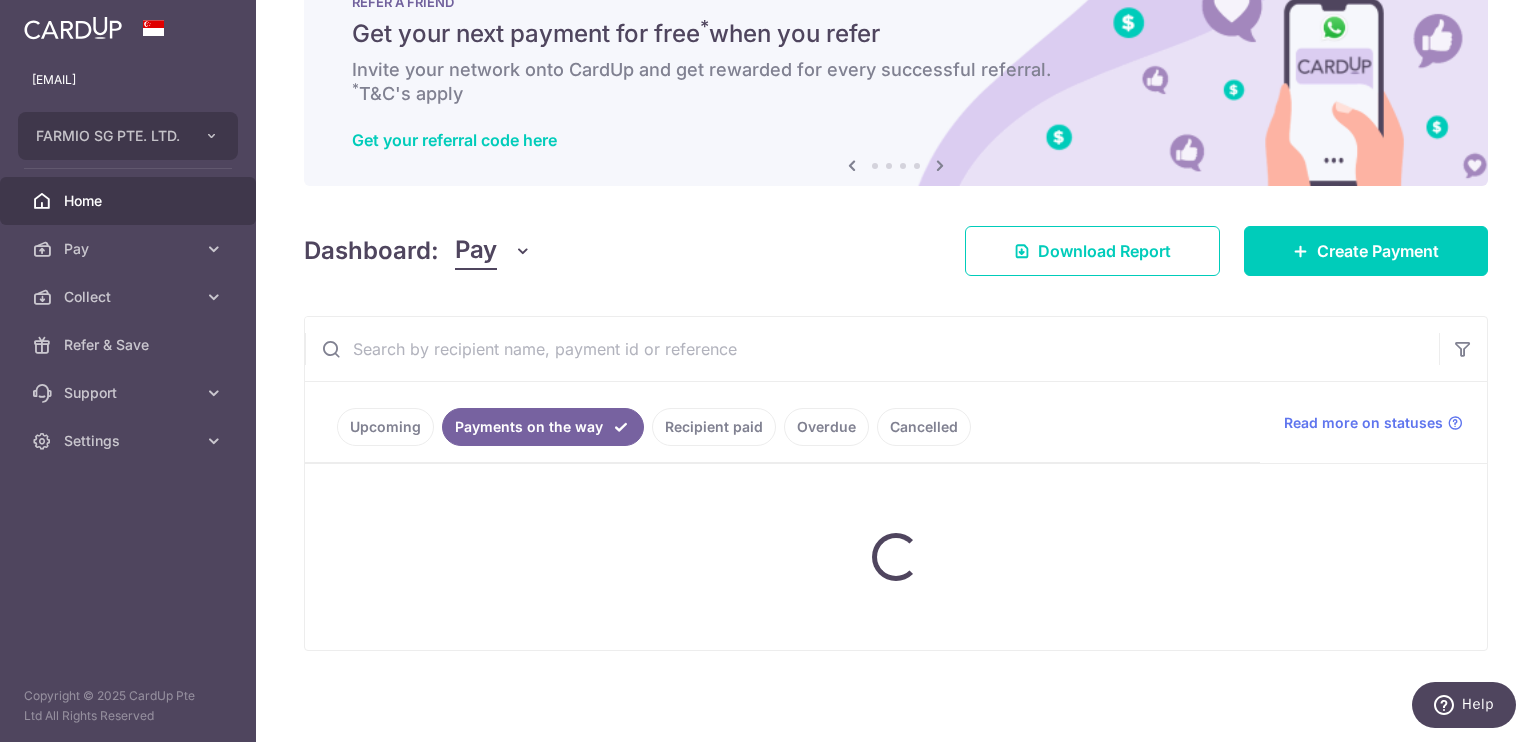 scroll, scrollTop: 94, scrollLeft: 0, axis: vertical 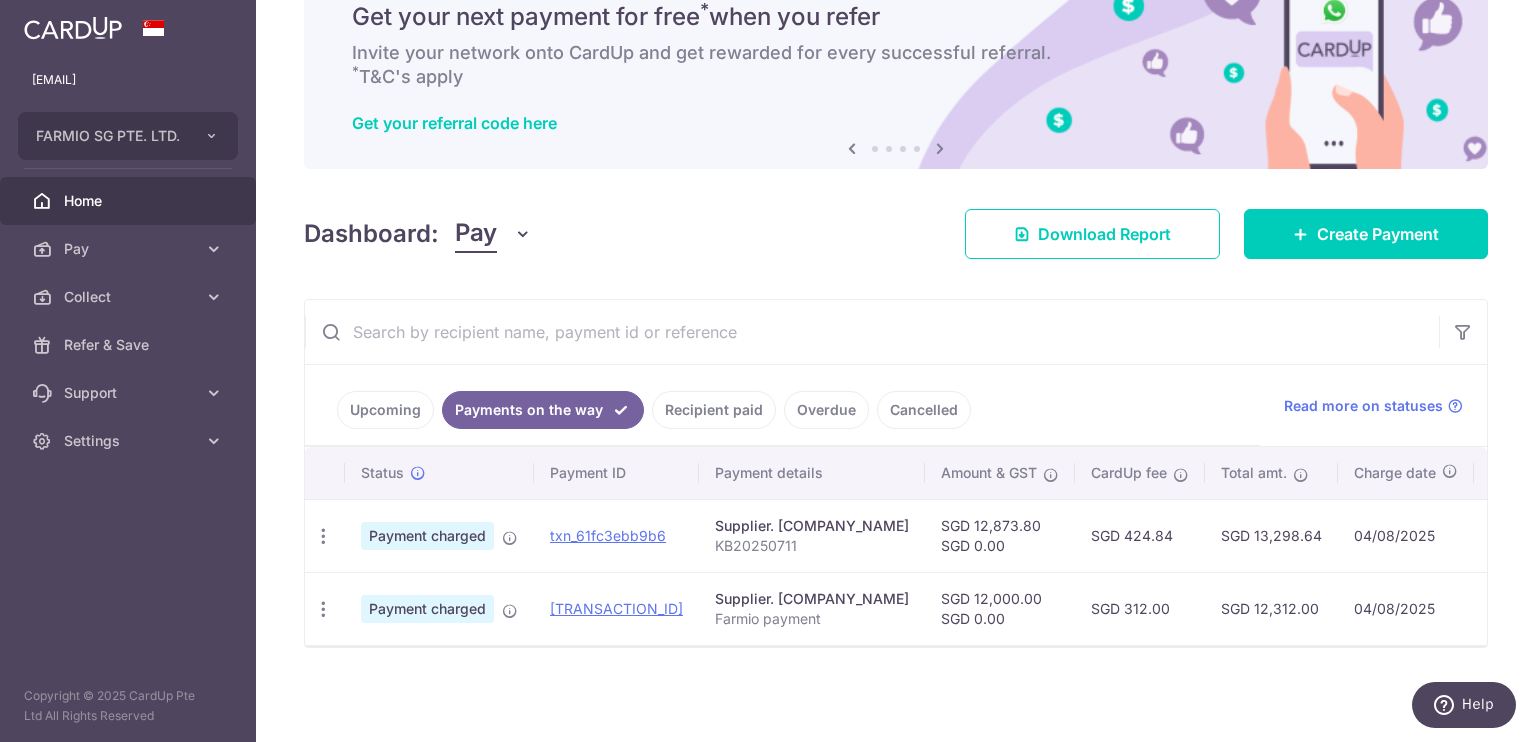 click on "Recipient paid" at bounding box center (714, 410) 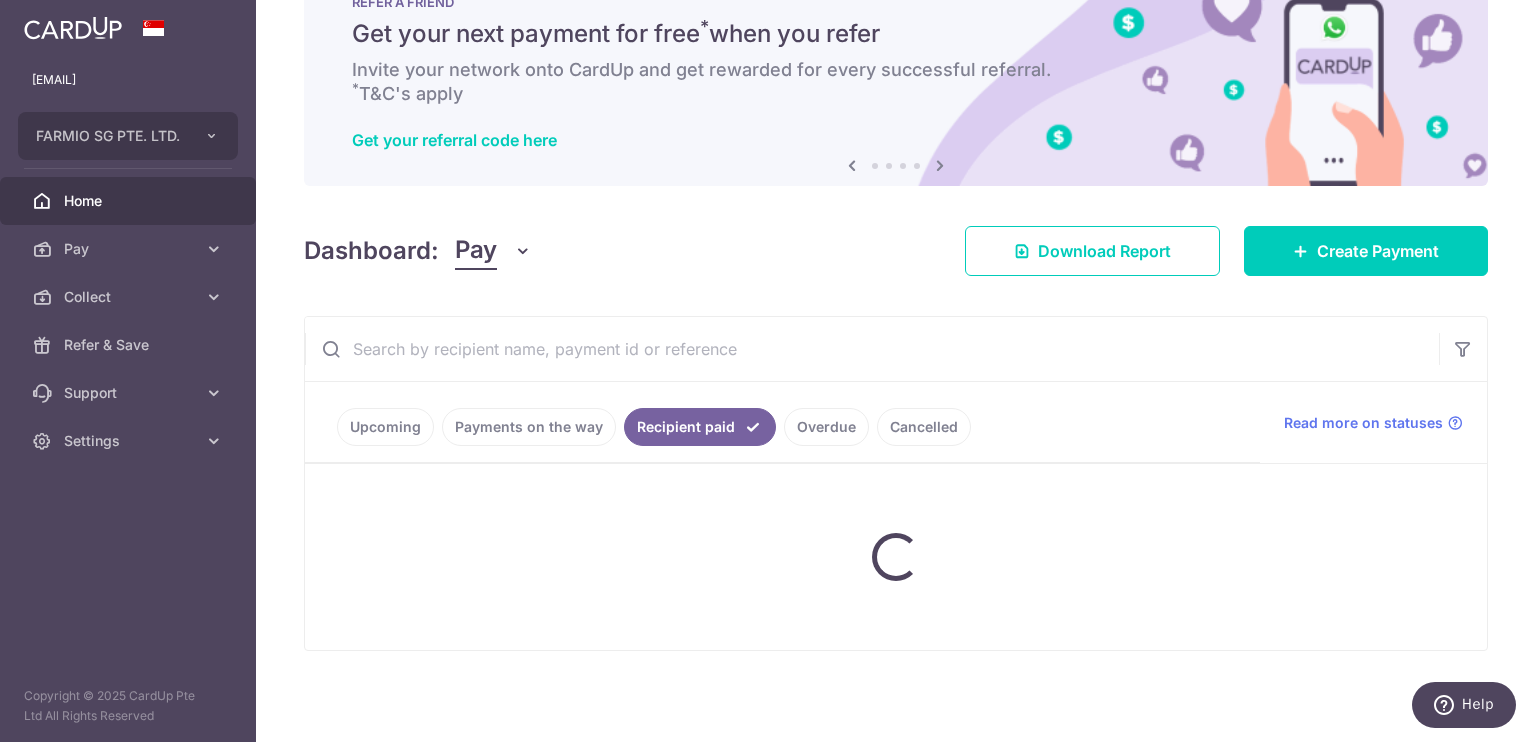 click on "Upcoming
Payments on the way
Recipient paid
Overdue
Cancelled" at bounding box center (782, 422) 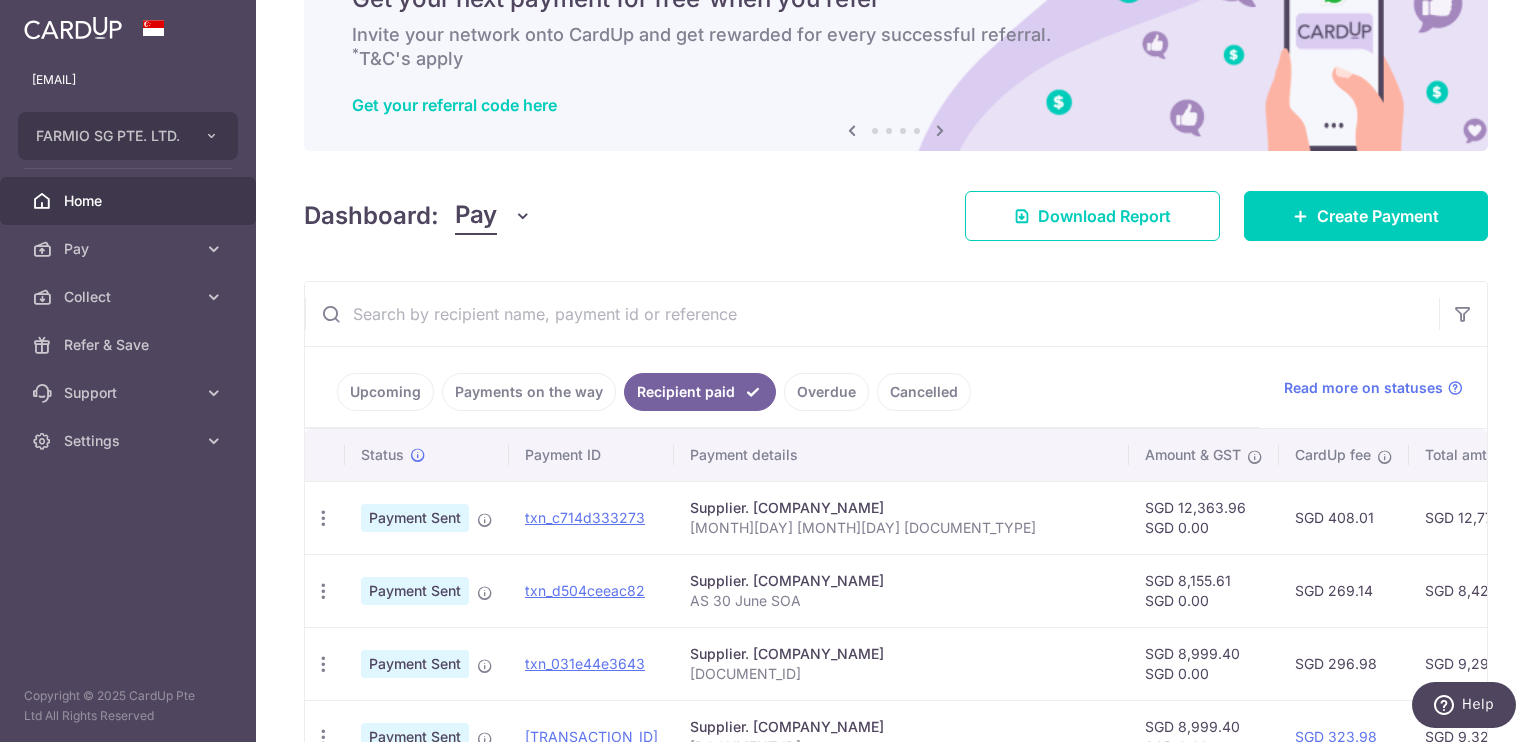 click on "Payments on the way" at bounding box center [529, 392] 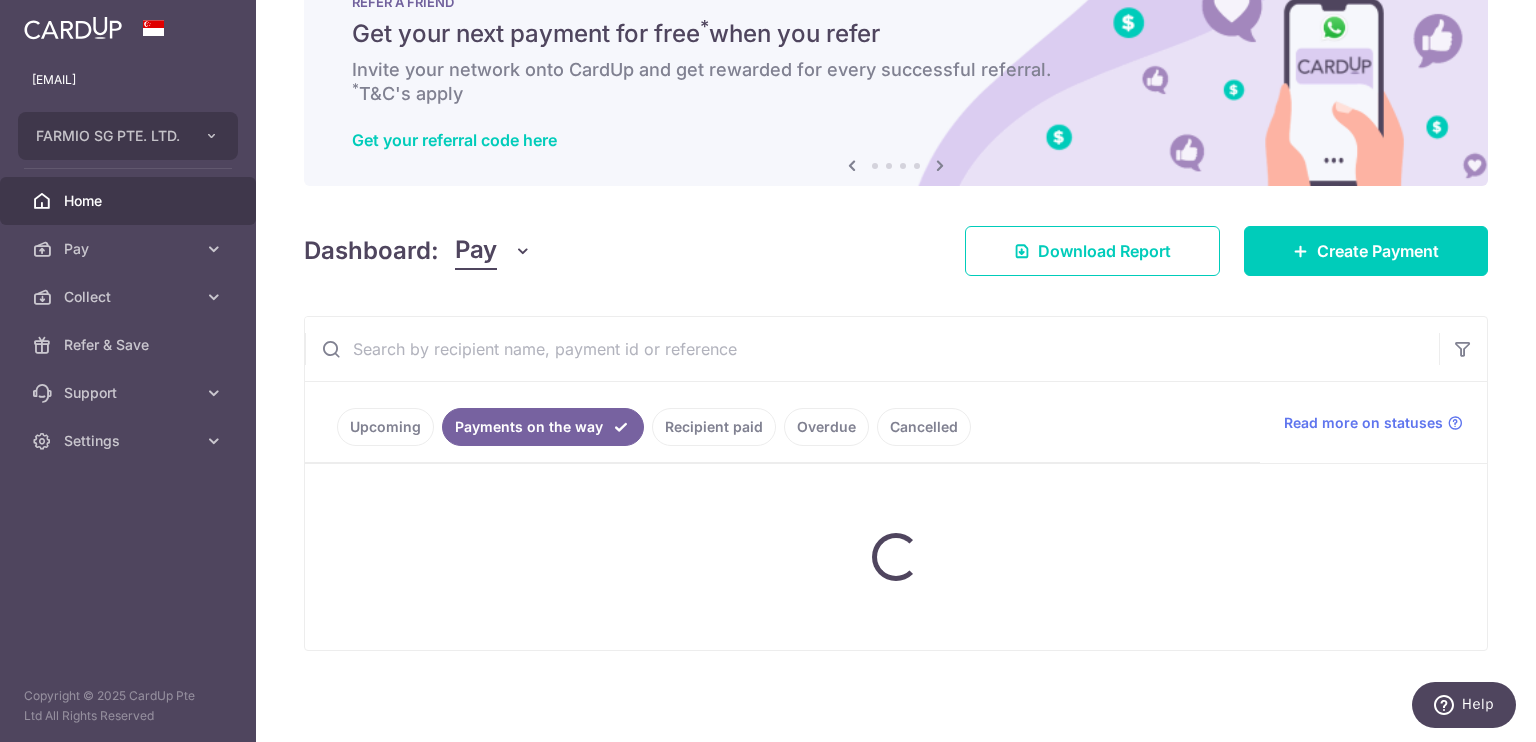 scroll, scrollTop: 94, scrollLeft: 0, axis: vertical 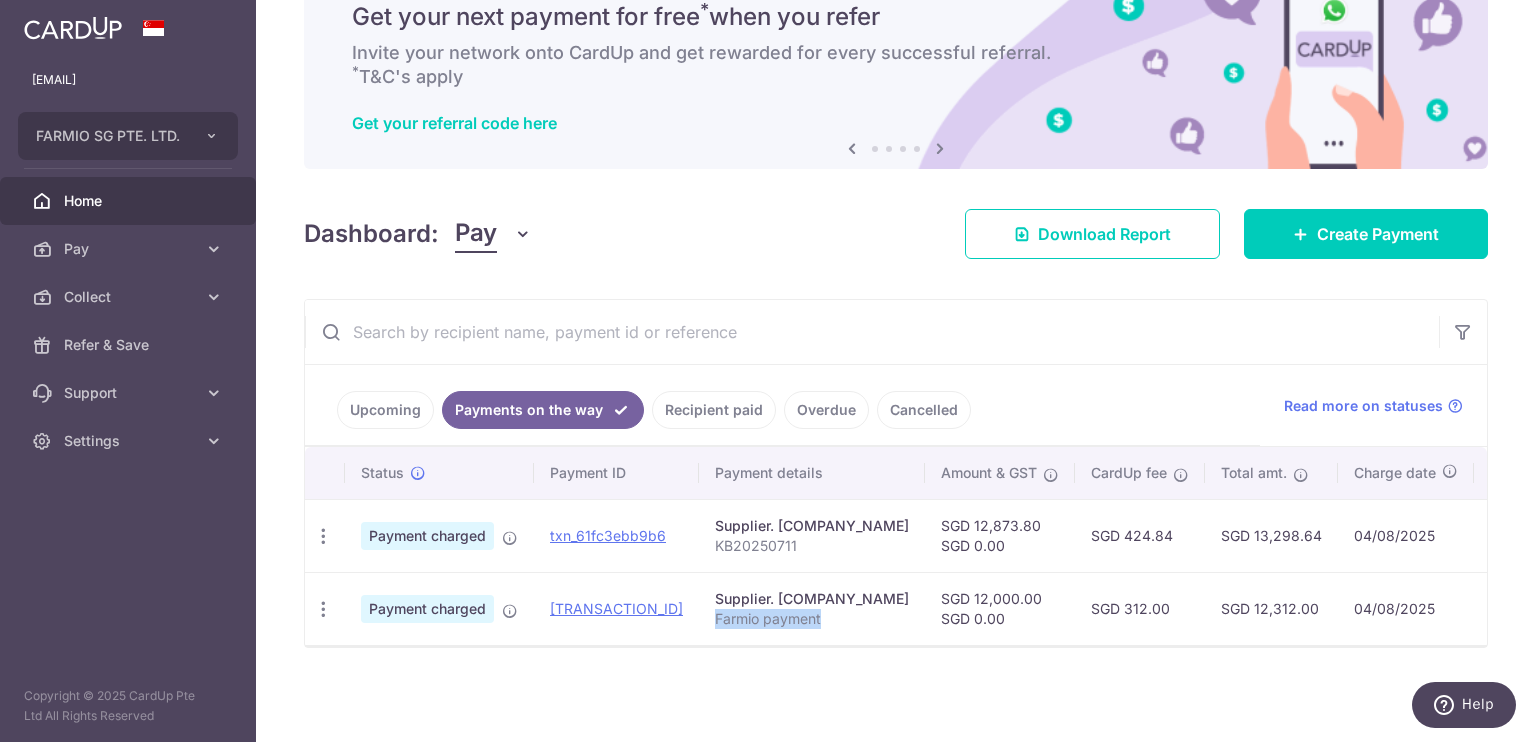 drag, startPoint x: 692, startPoint y: 613, endPoint x: 812, endPoint y: 615, distance: 120.01666 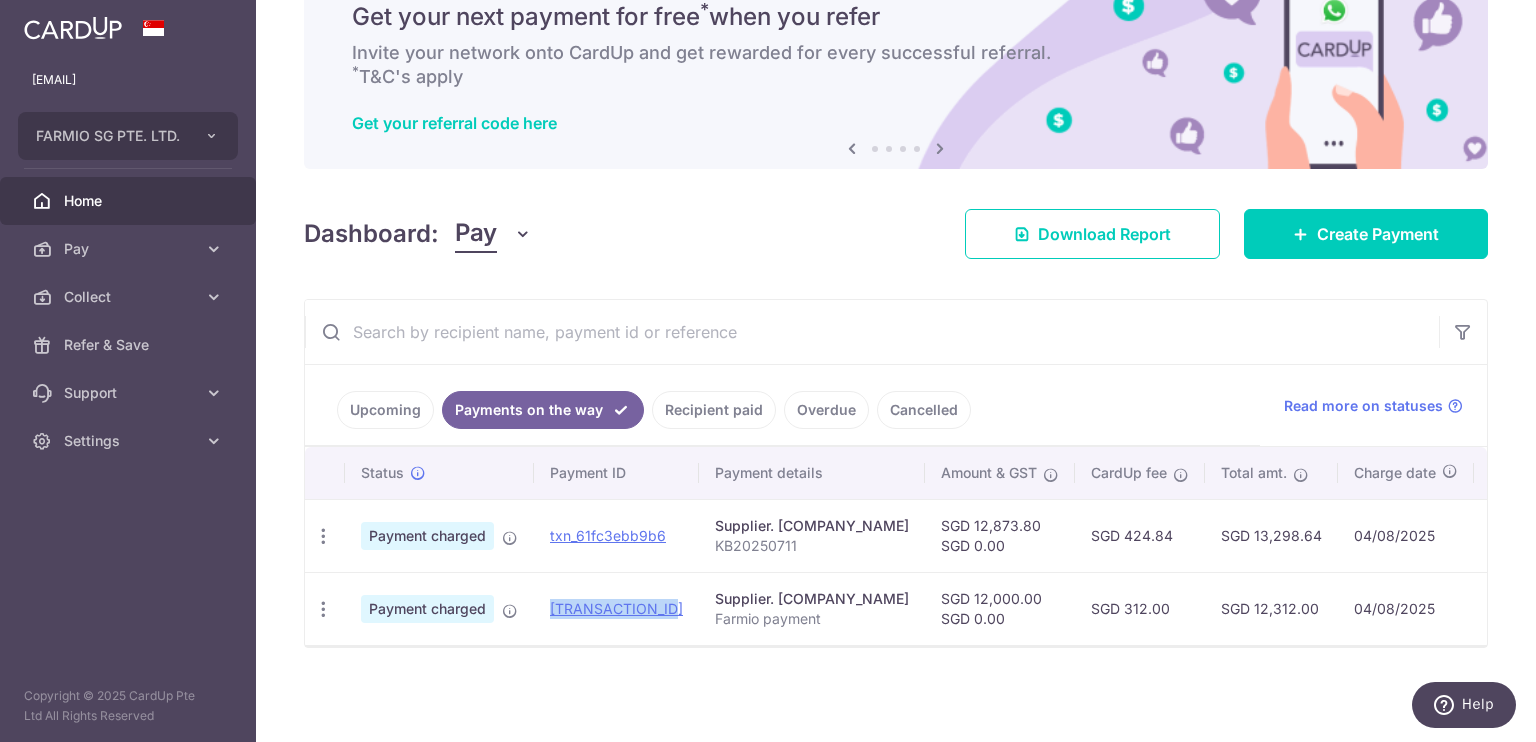 drag, startPoint x: 536, startPoint y: 584, endPoint x: 668, endPoint y: 572, distance: 132.54433 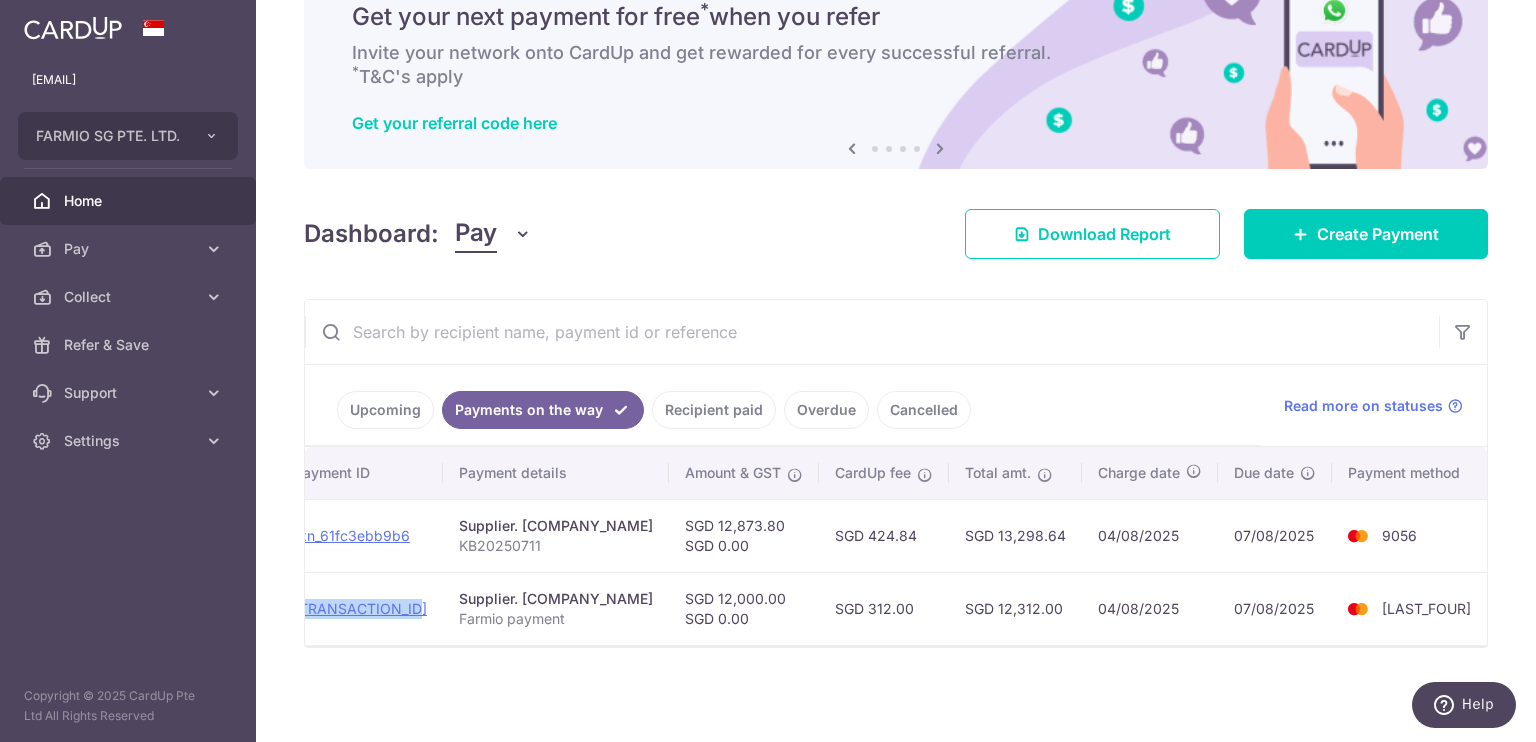 scroll, scrollTop: 0, scrollLeft: 268, axis: horizontal 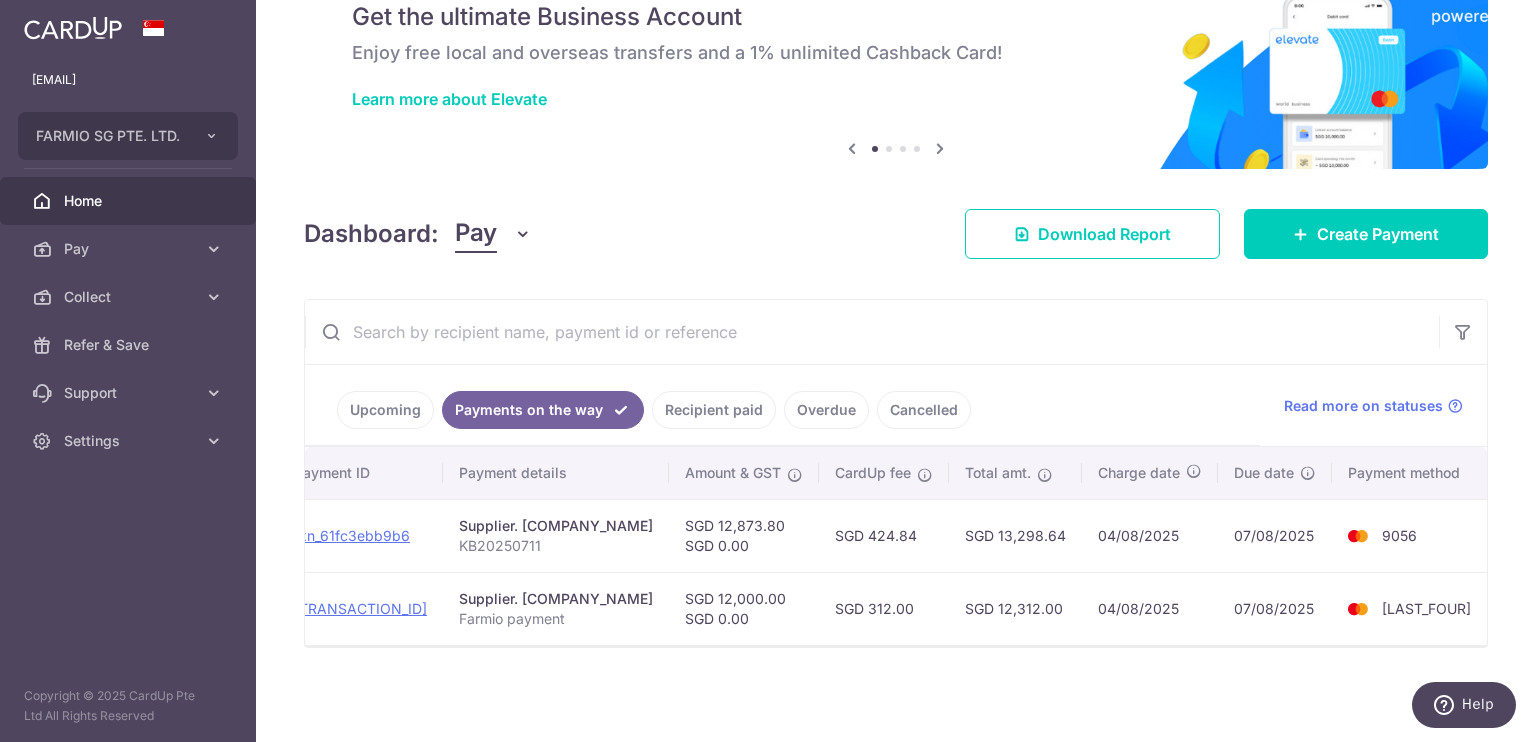 click on "Upcoming
Payments on the way
Recipient paid
Overdue
Cancelled" at bounding box center (782, 405) 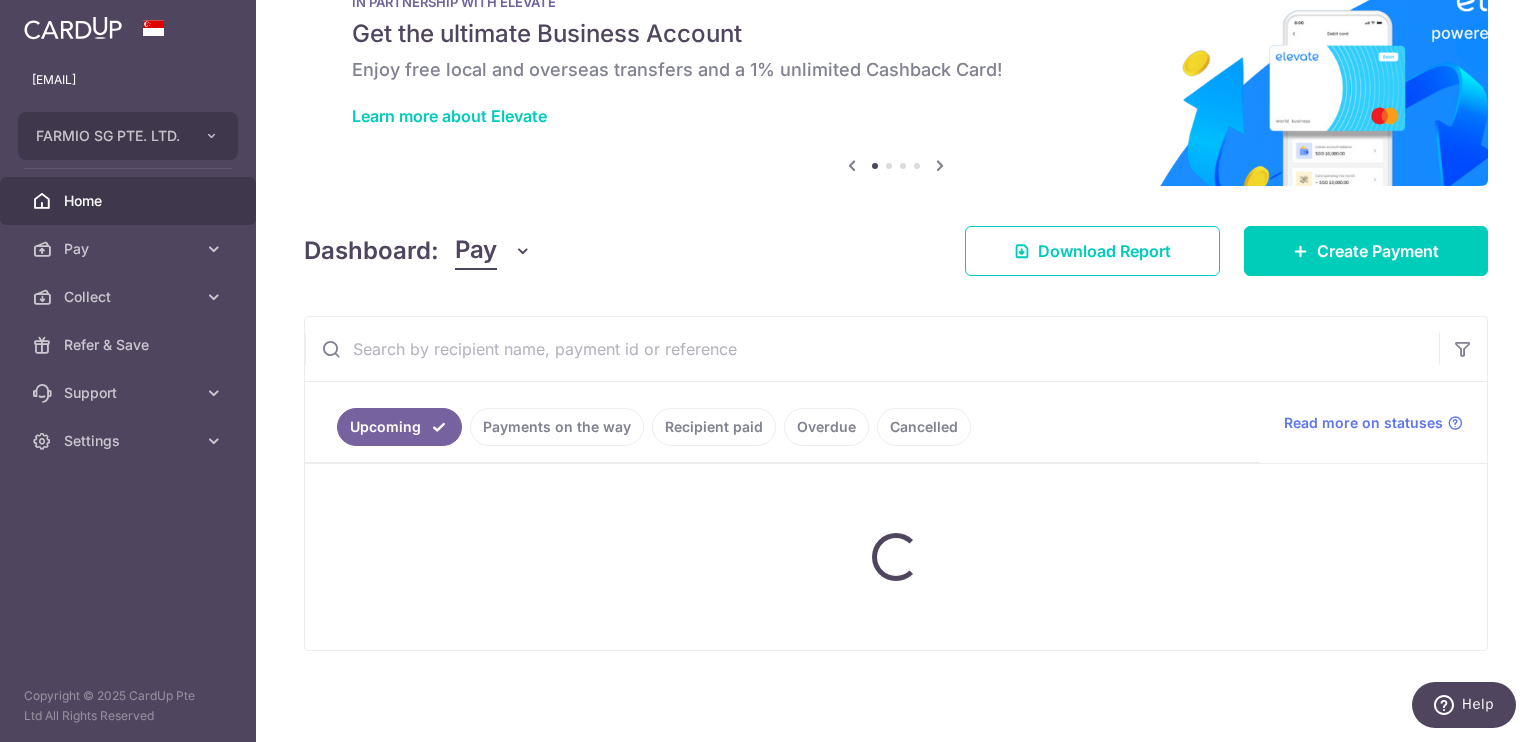 scroll, scrollTop: 94, scrollLeft: 0, axis: vertical 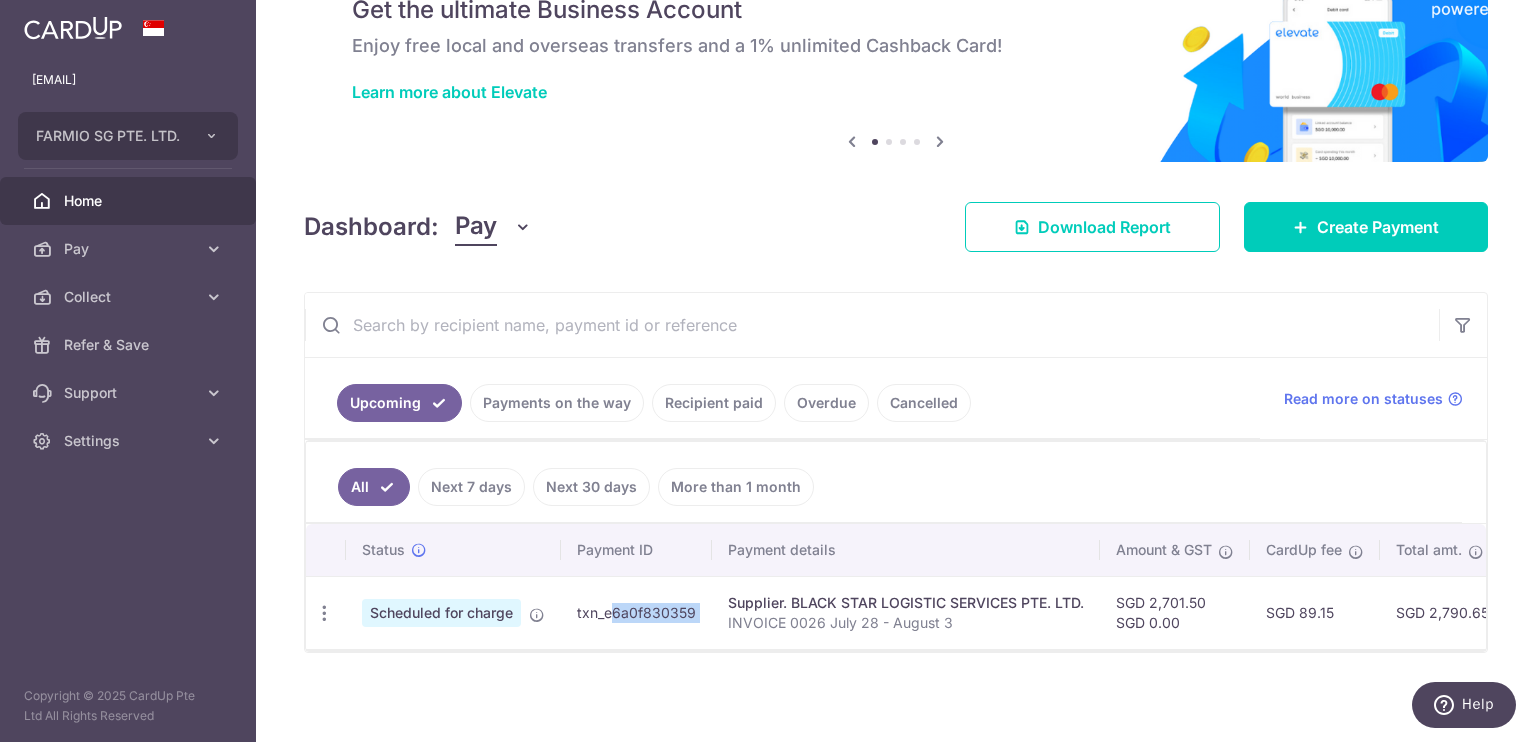 drag, startPoint x: 576, startPoint y: 607, endPoint x: 715, endPoint y: 603, distance: 139.05754 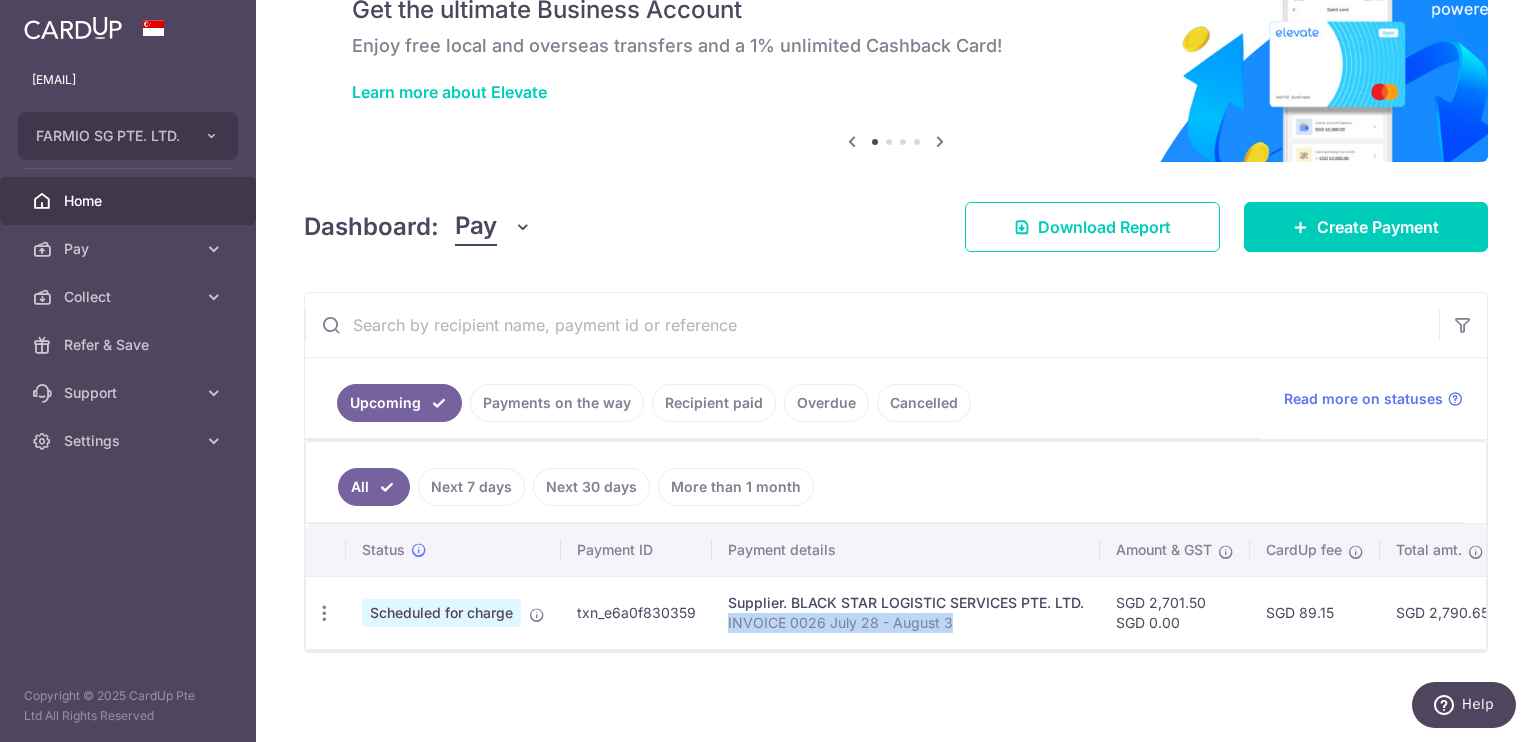 drag, startPoint x: 725, startPoint y: 621, endPoint x: 958, endPoint y: 630, distance: 233.17375 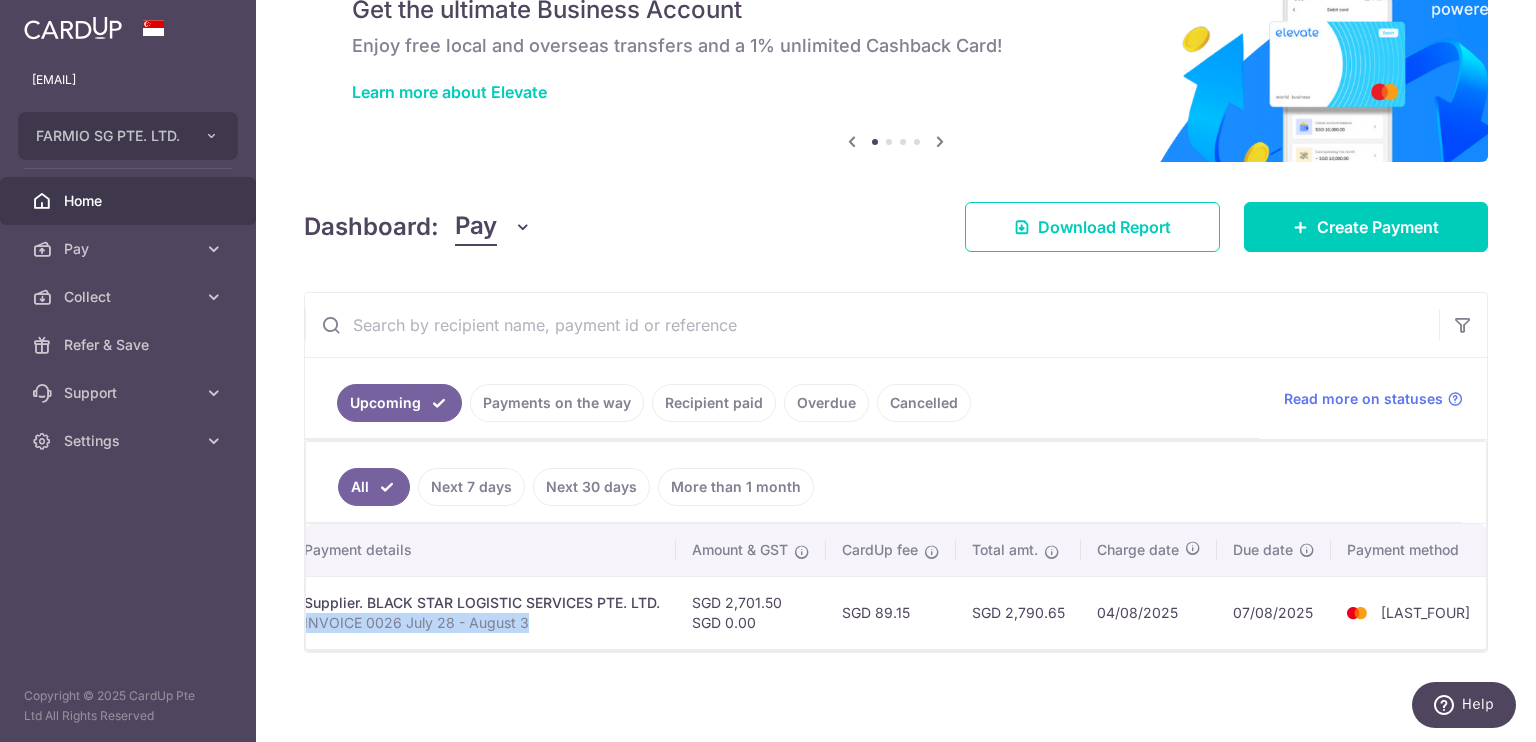 scroll, scrollTop: 0, scrollLeft: 0, axis: both 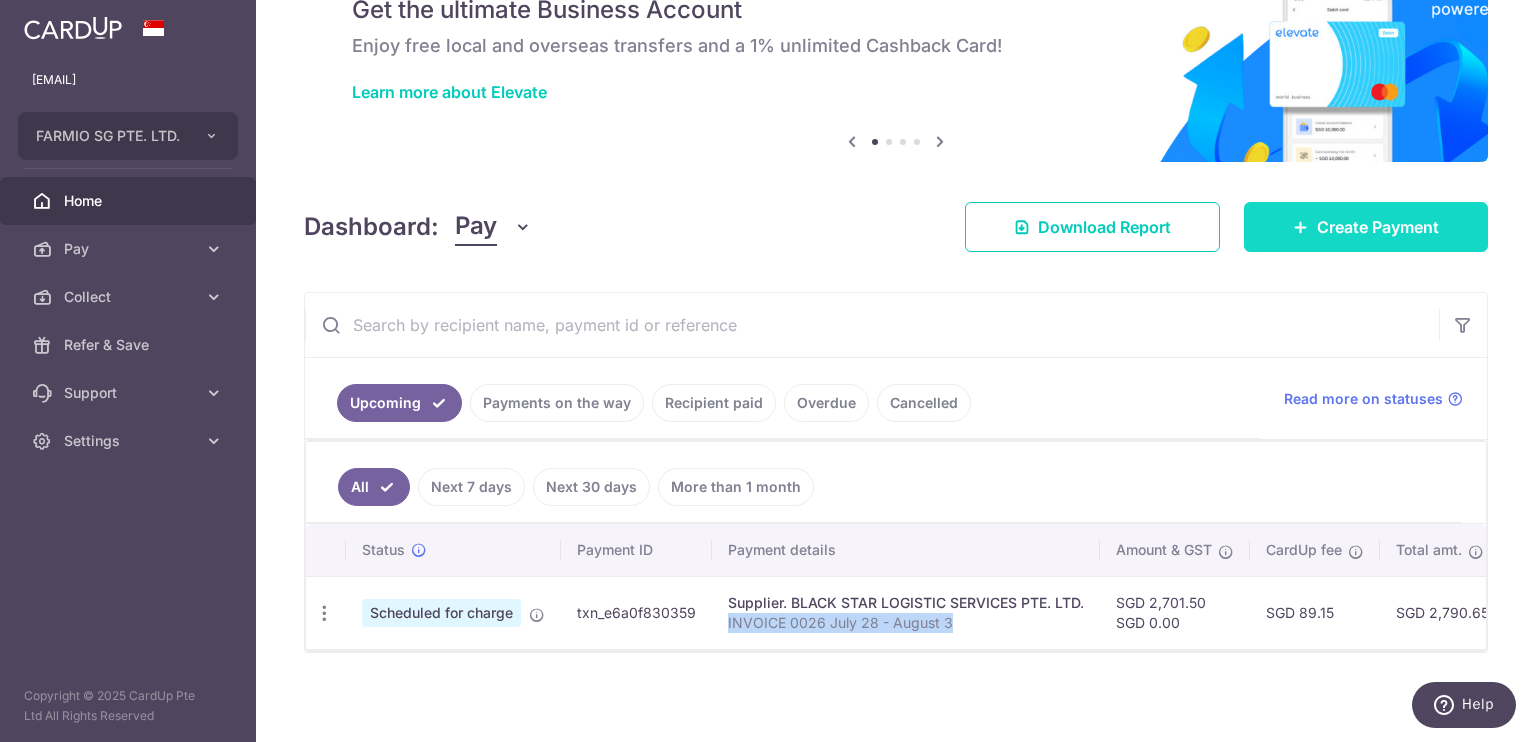 click on "Create Payment" at bounding box center (1366, 227) 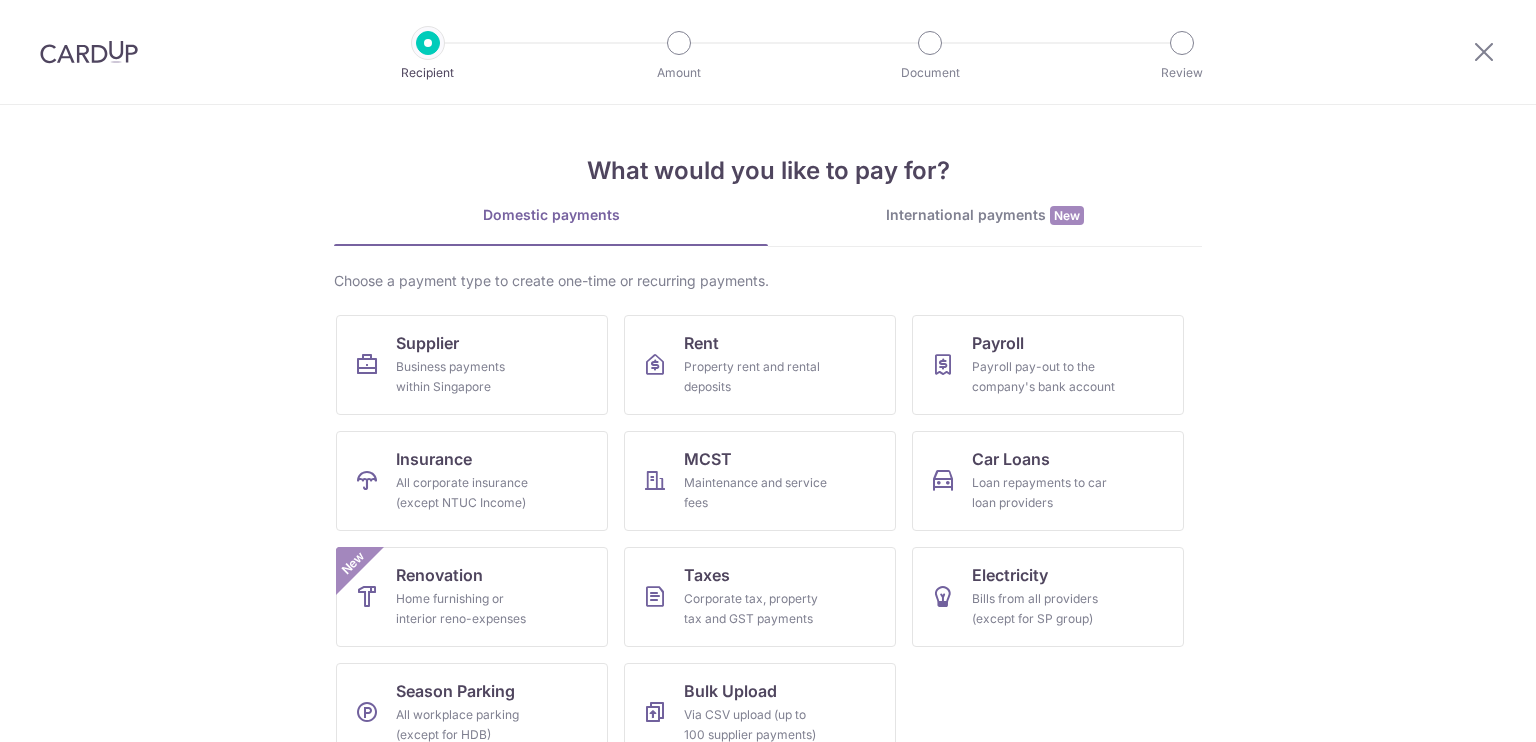 click on "Choose a payment type to create one-time or recurring payments.
Supplier Business payments within Singapore
Rent Property rent and rental deposits
Payroll Payroll pay-out to the company's bank account
Insurance All corporate insurance (except NTUC Income)
MCST Maintenance and service fees
Car Loans Loan repayments to car loan providers
Renovation Home furnishing or interior reno-expenses New
Taxes Corporate tax, property tax and GST payments
Electricity Bills from all providers (except for SP group)
Season Parking All workplace parking (except for HDB)
Bulk Upload Via CSV upload (up to 100 supplier payments)" at bounding box center (768, 525) 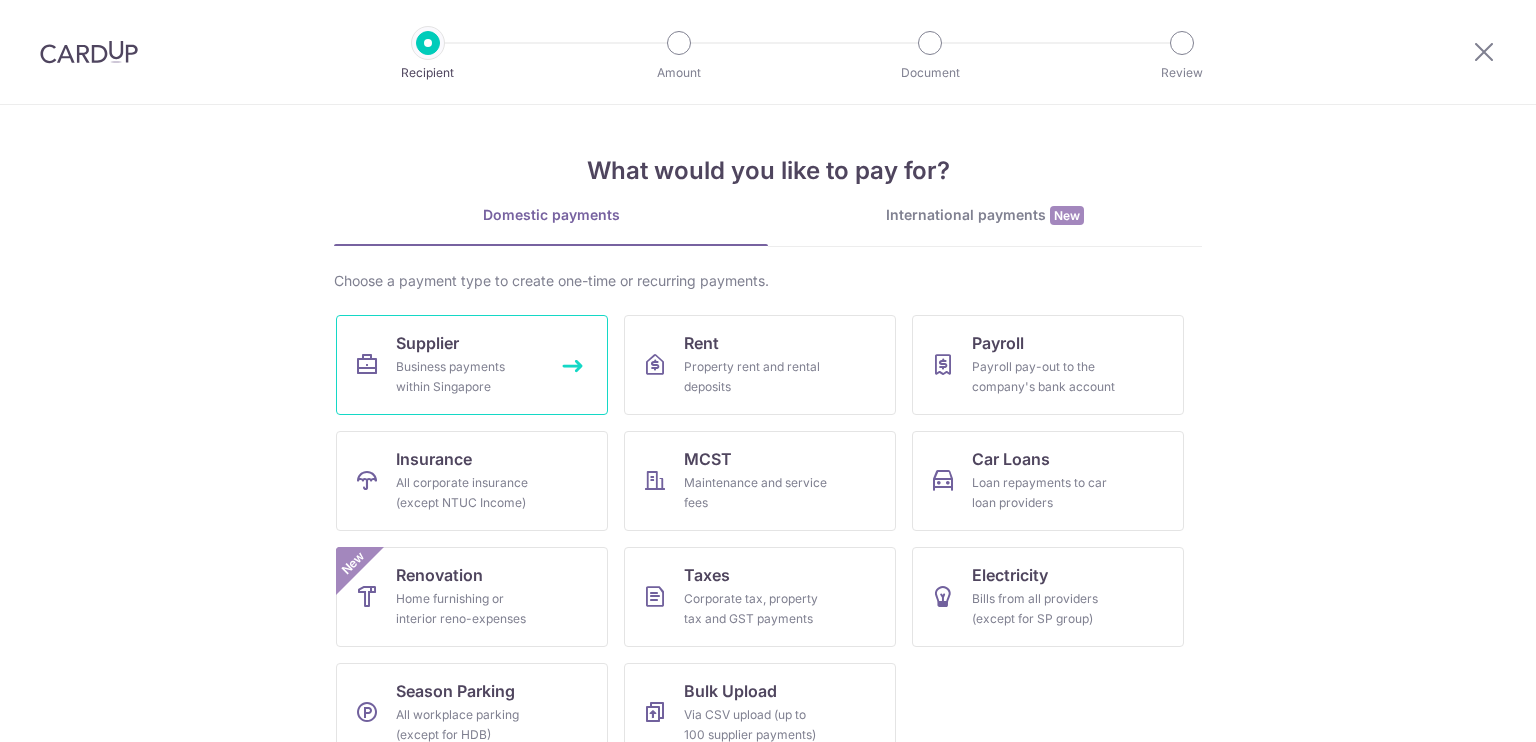 click on "Supplier Business payments within Singapore" at bounding box center (472, 365) 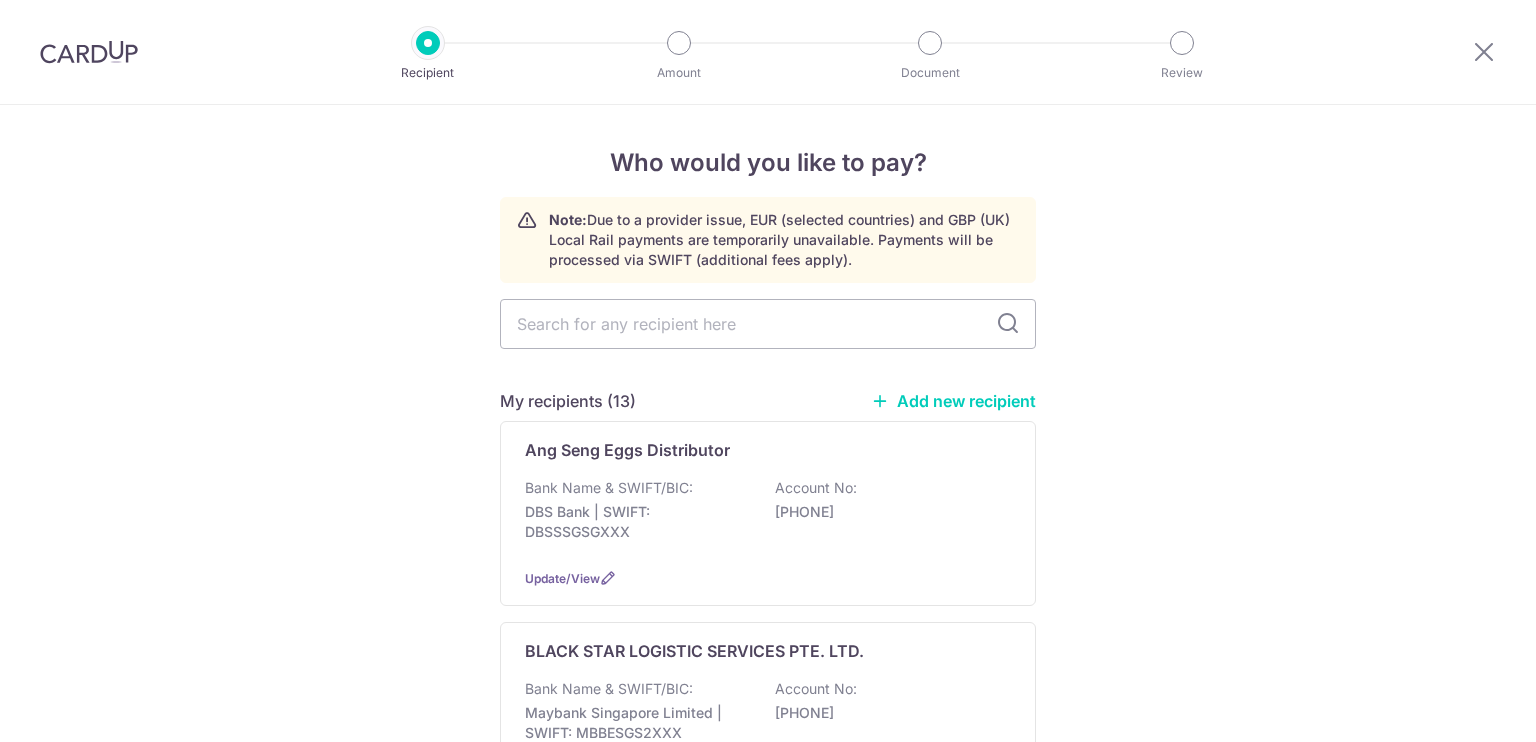 scroll, scrollTop: 0, scrollLeft: 0, axis: both 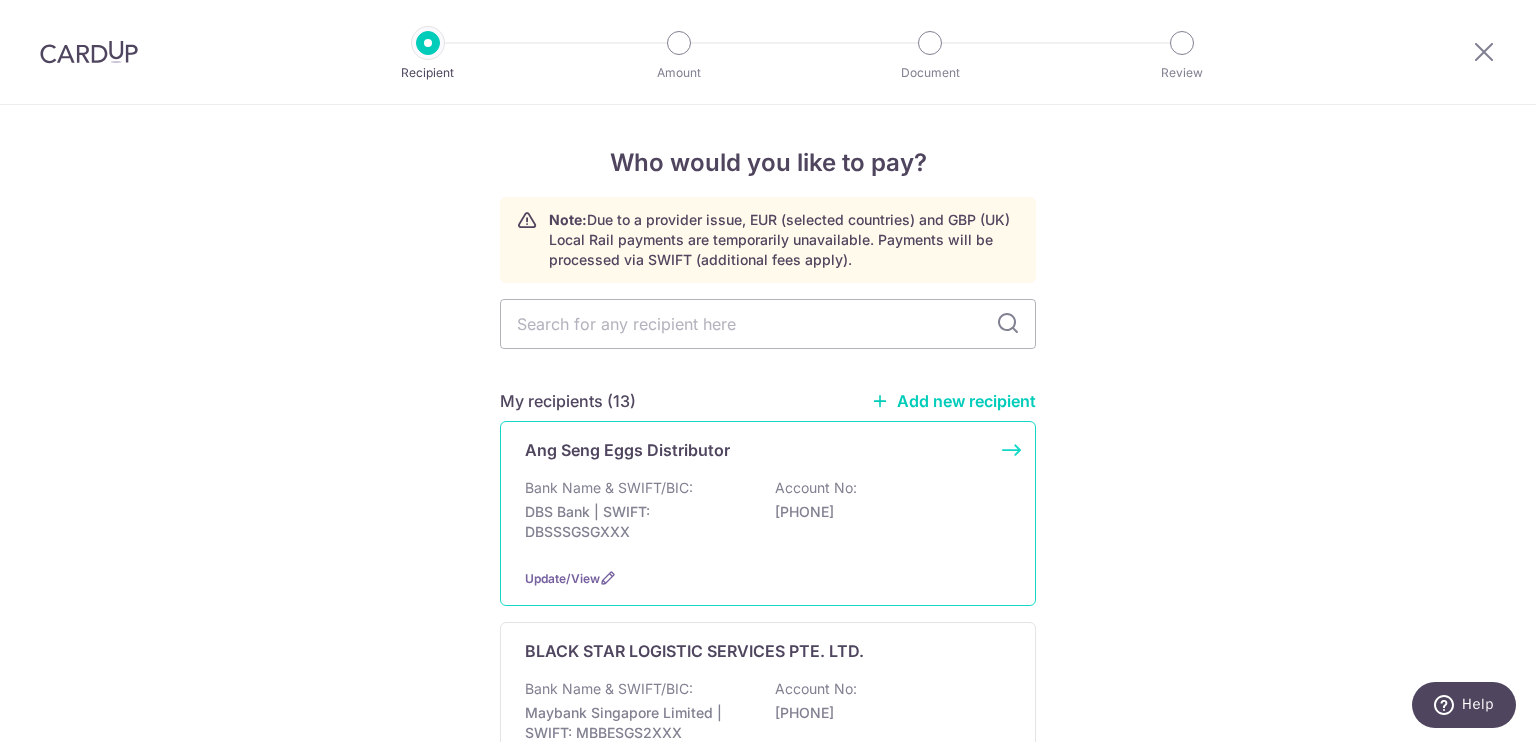 click on "0721244691" at bounding box center (887, 512) 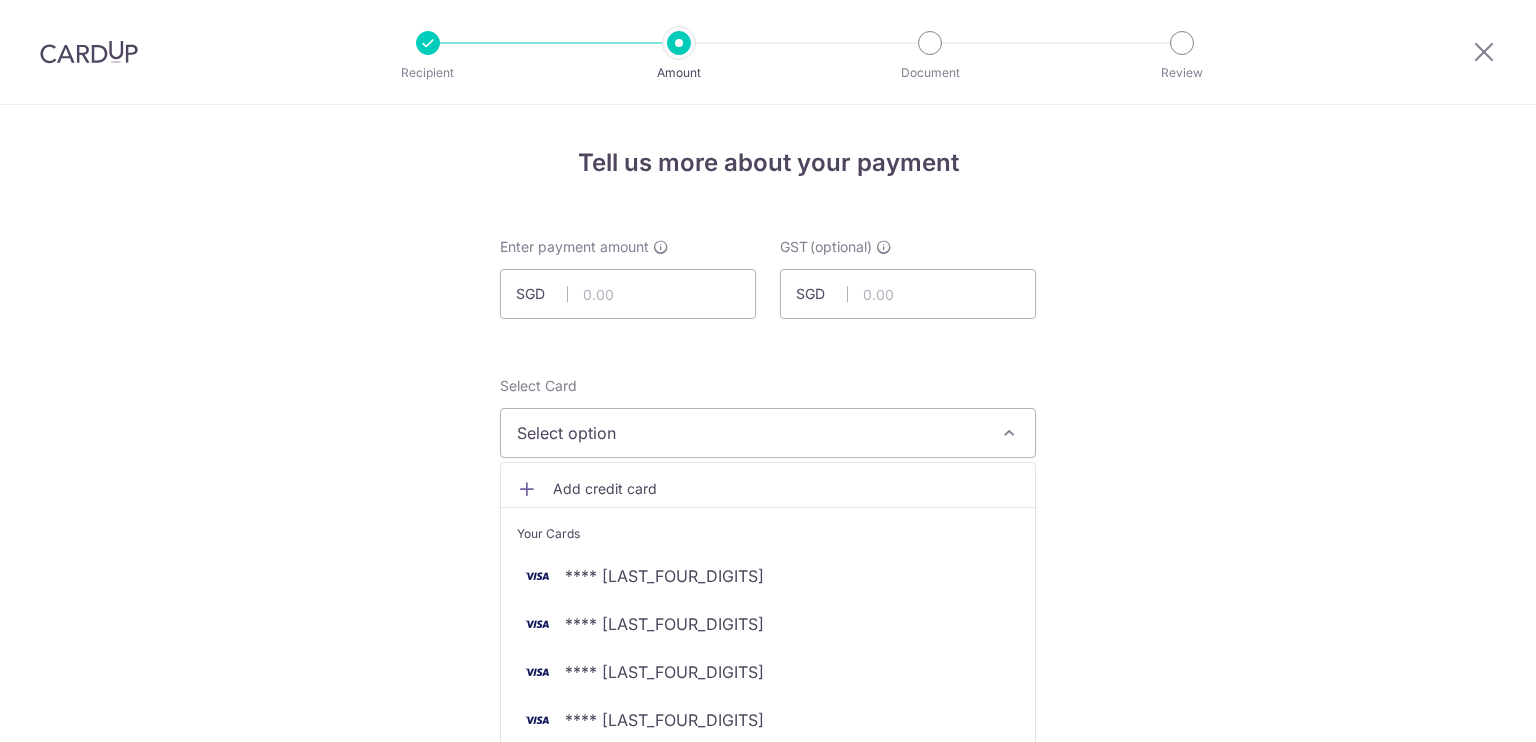 scroll, scrollTop: 0, scrollLeft: 0, axis: both 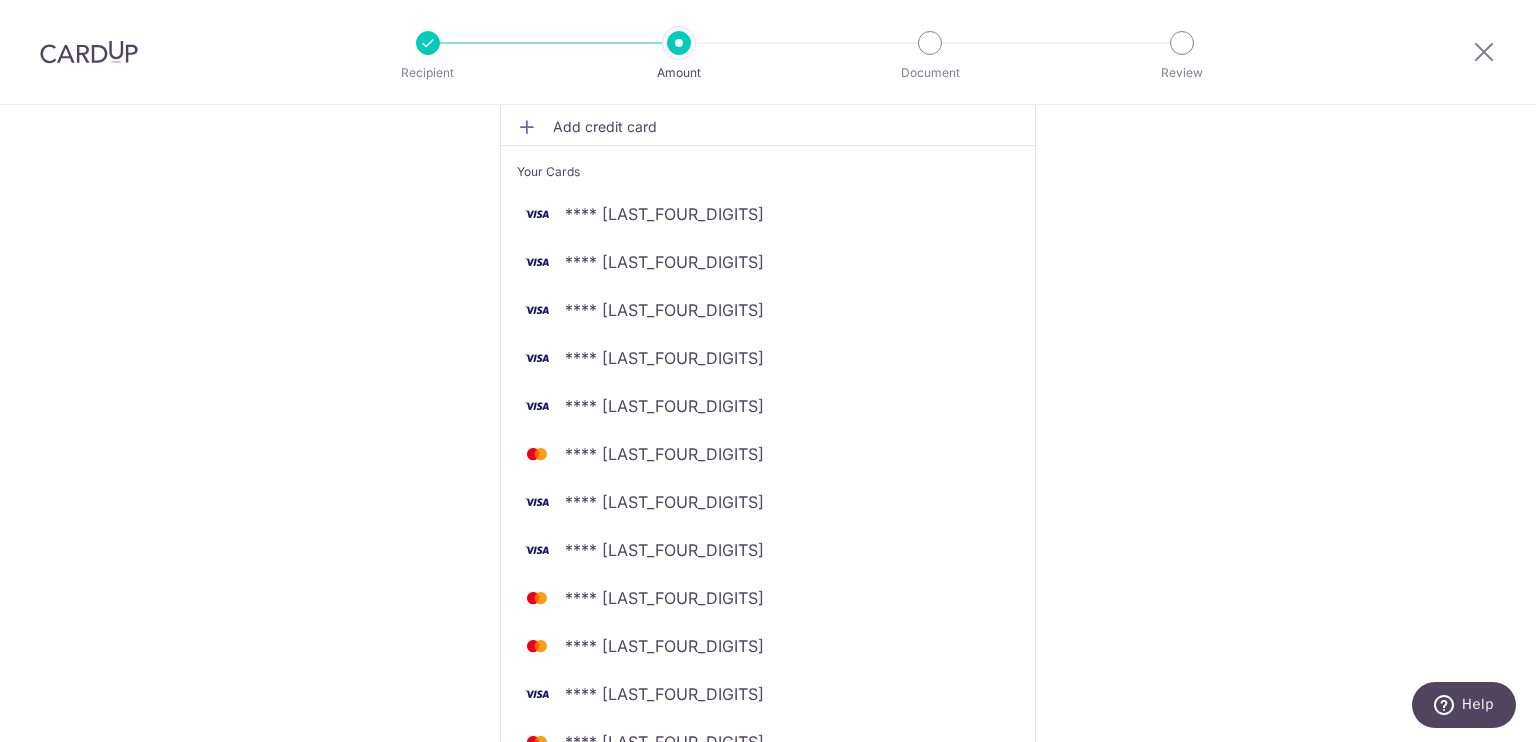 click at bounding box center [89, 52] 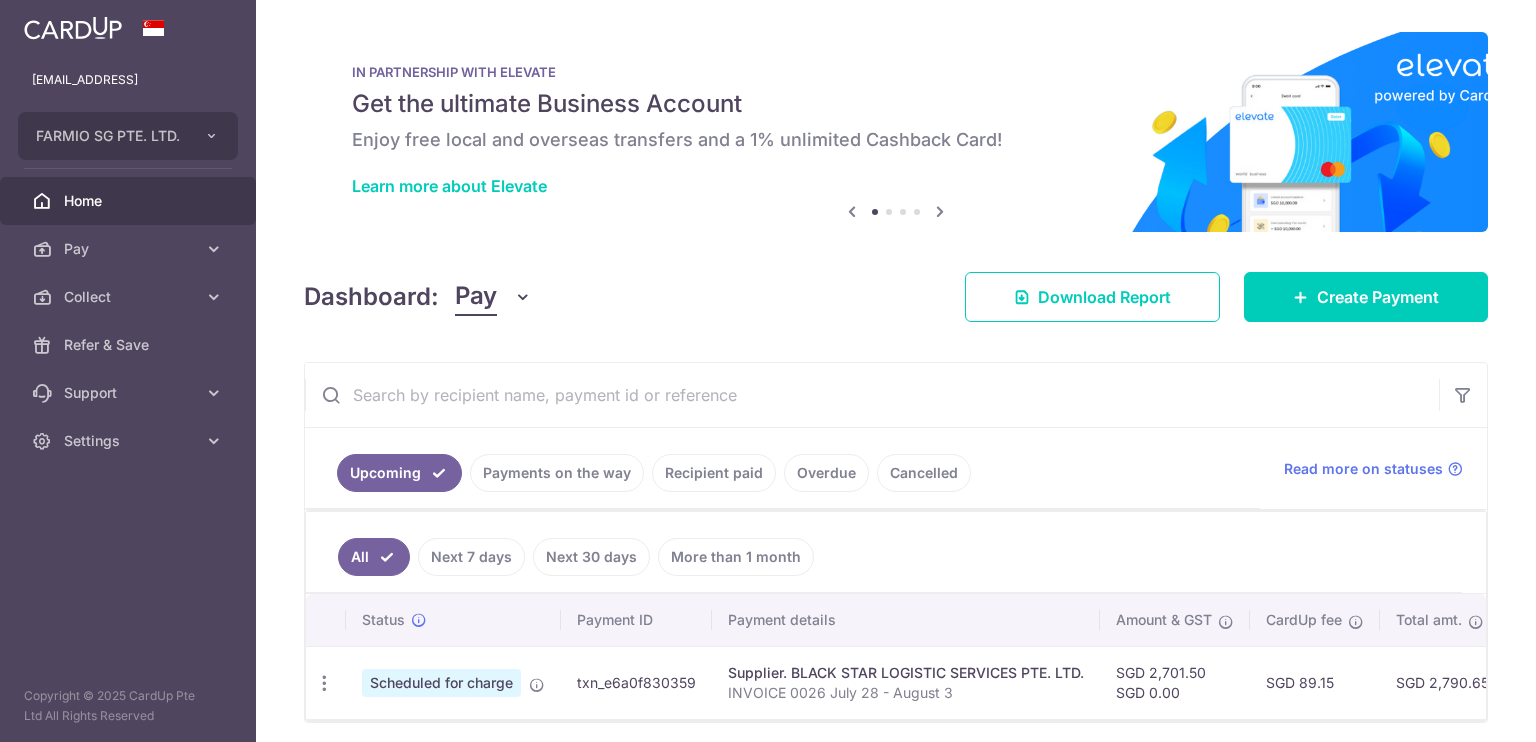 click on "Upcoming
Payments on the way
Recipient paid
Overdue
Cancelled" at bounding box center (782, 468) 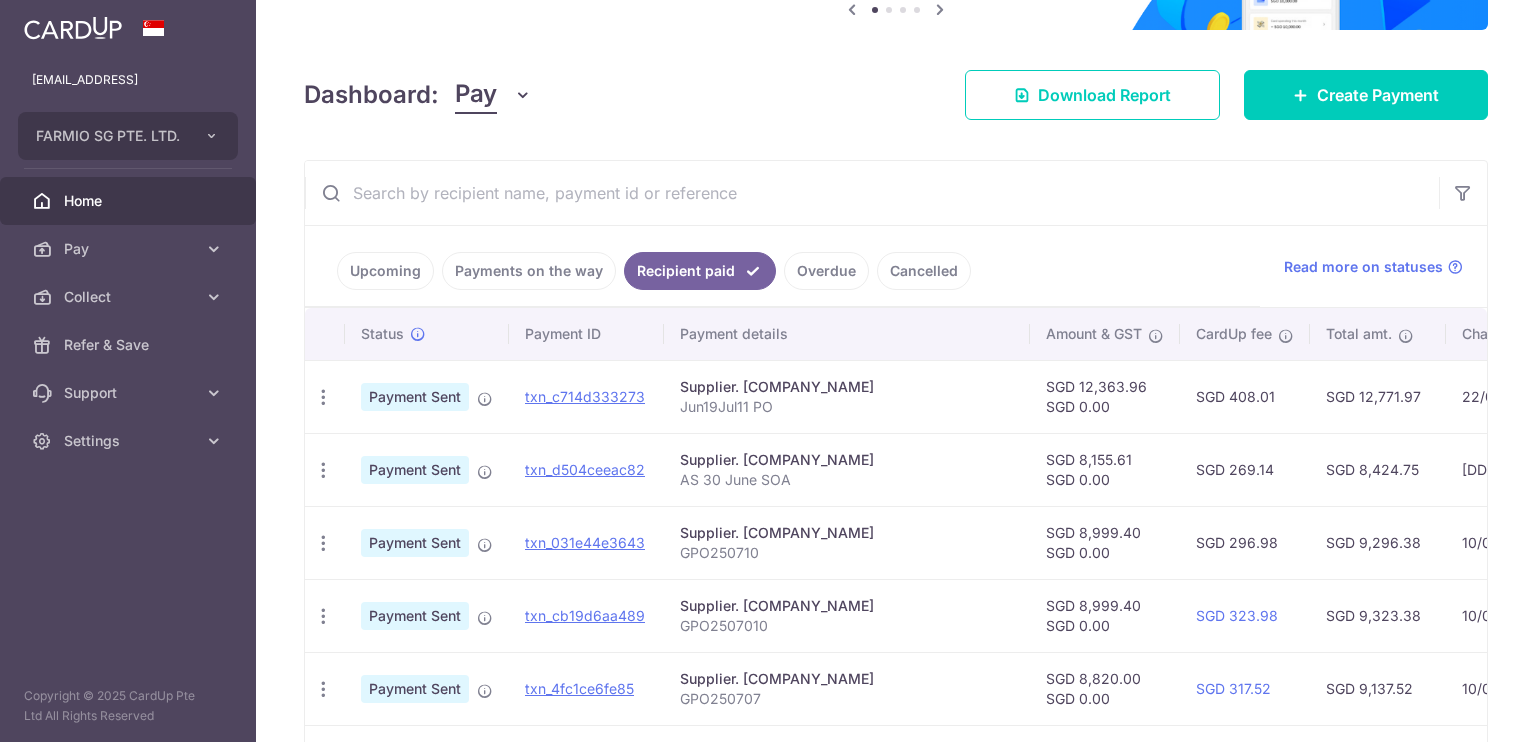 scroll, scrollTop: 204, scrollLeft: 0, axis: vertical 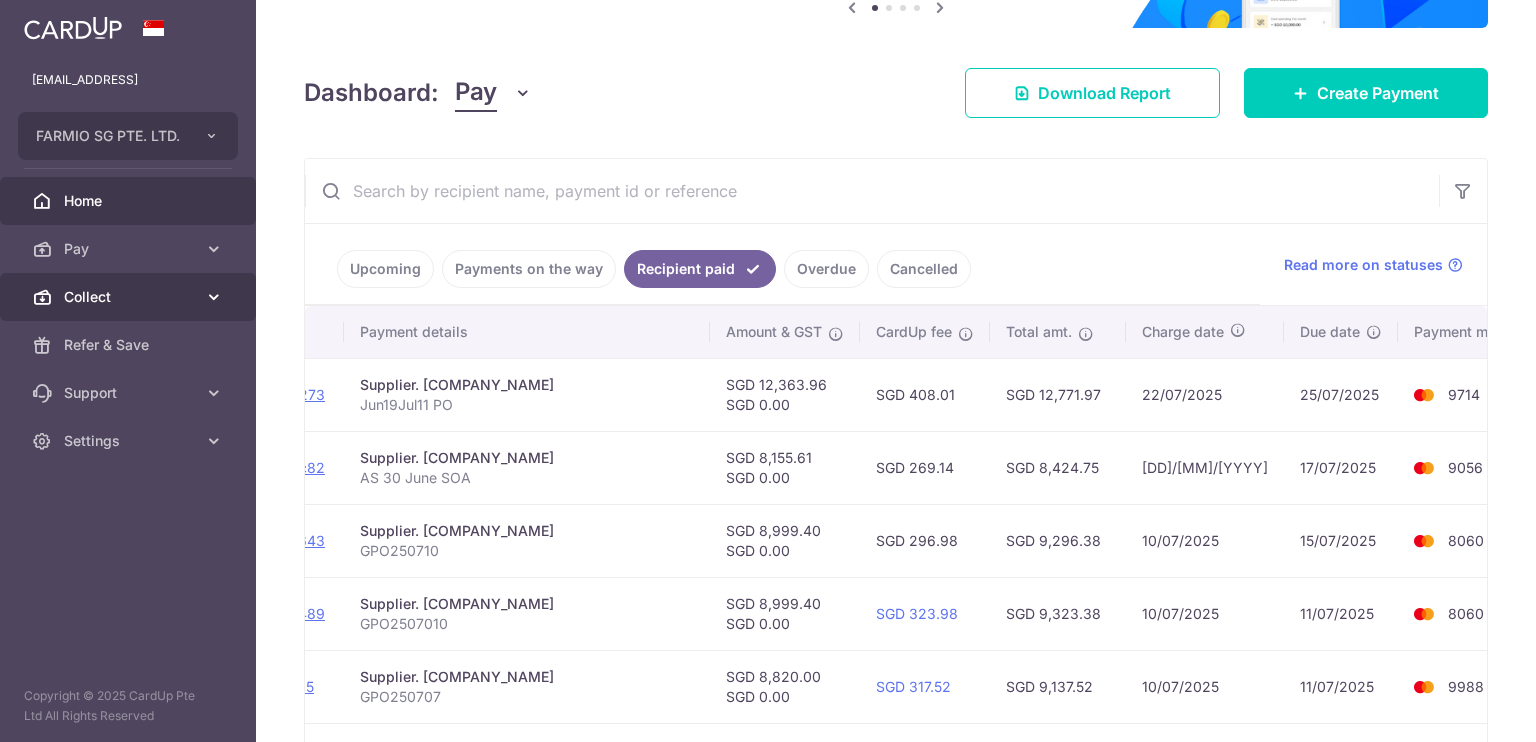 click on "Collect" at bounding box center [128, 297] 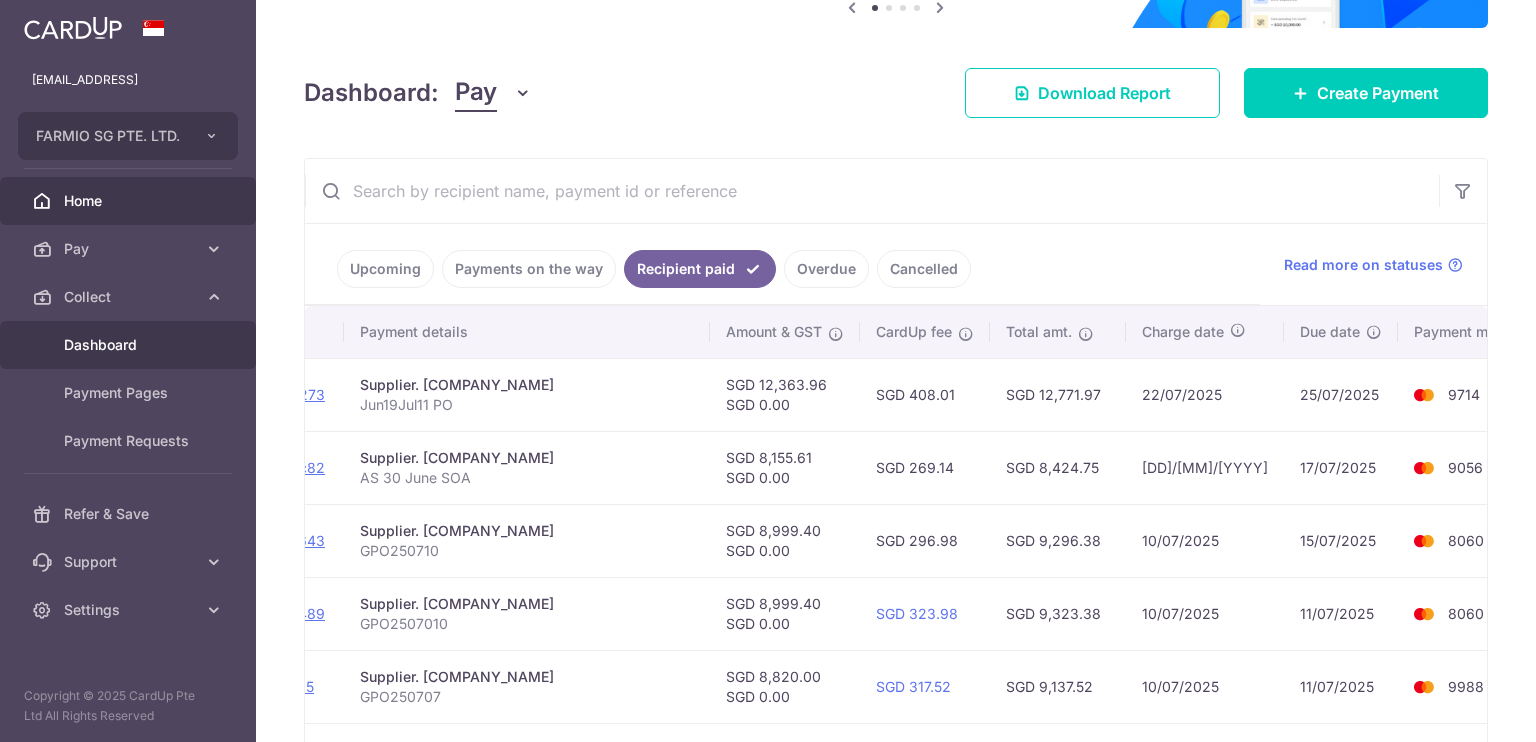 click on "Dashboard" at bounding box center (130, 345) 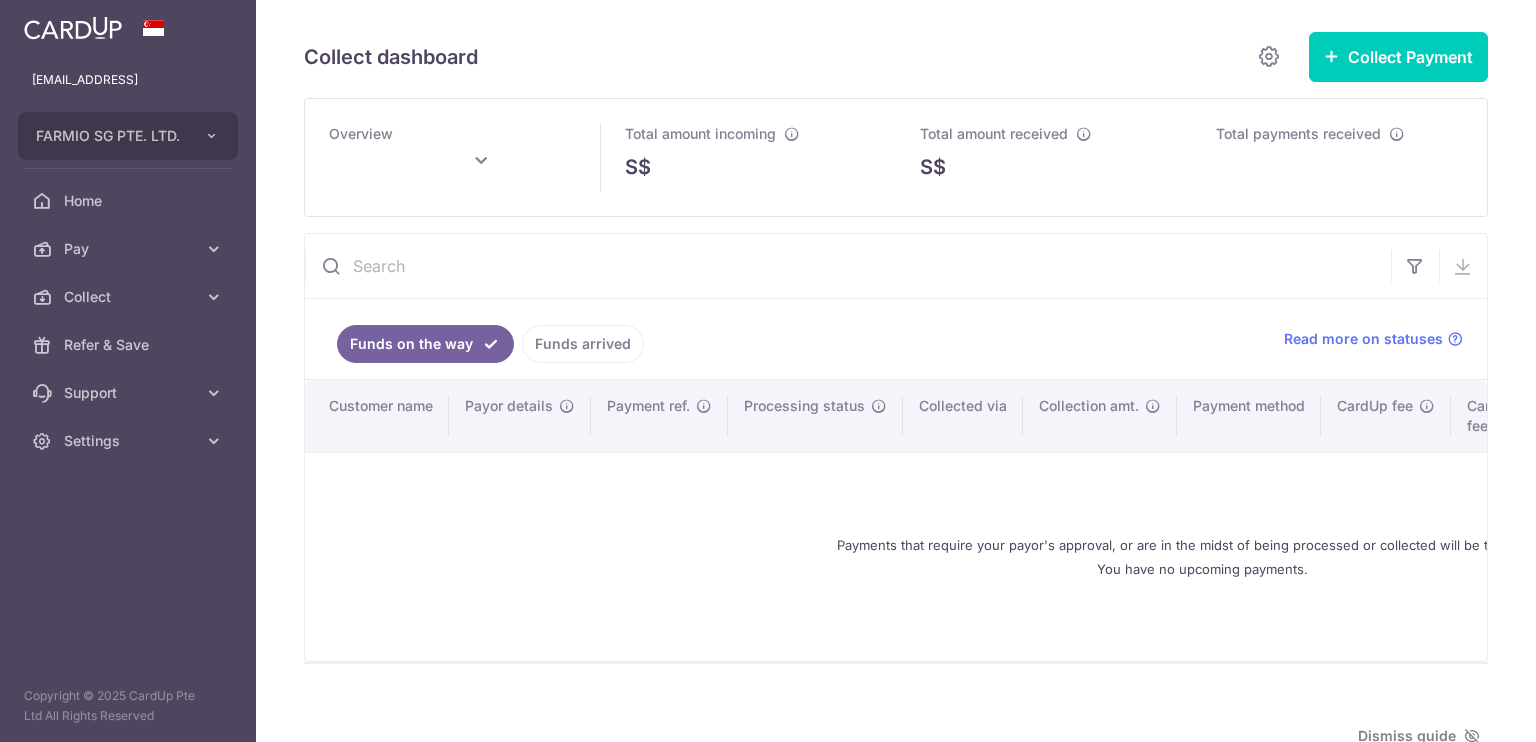 click on "Funds arrived" at bounding box center (583, 344) 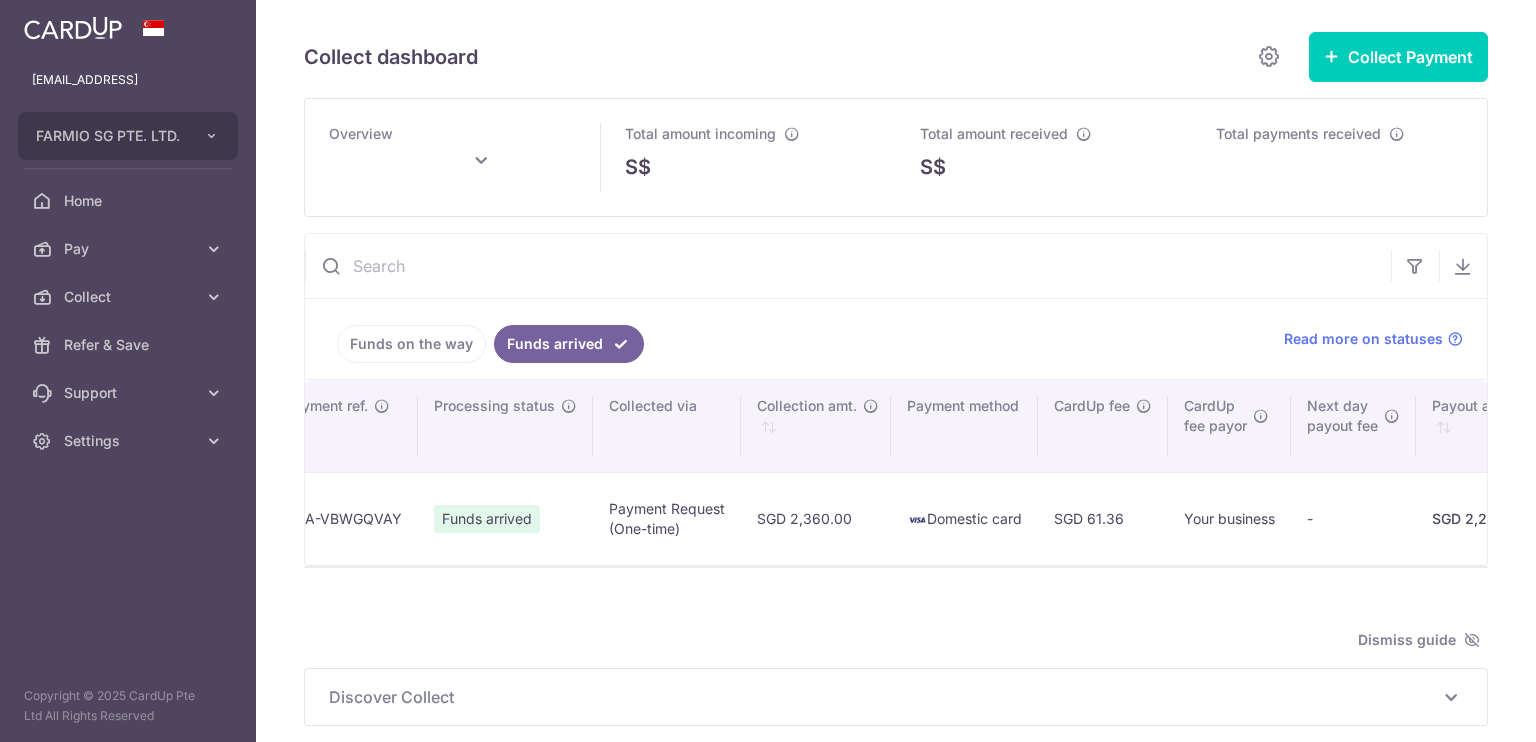 scroll, scrollTop: 0, scrollLeft: 367, axis: horizontal 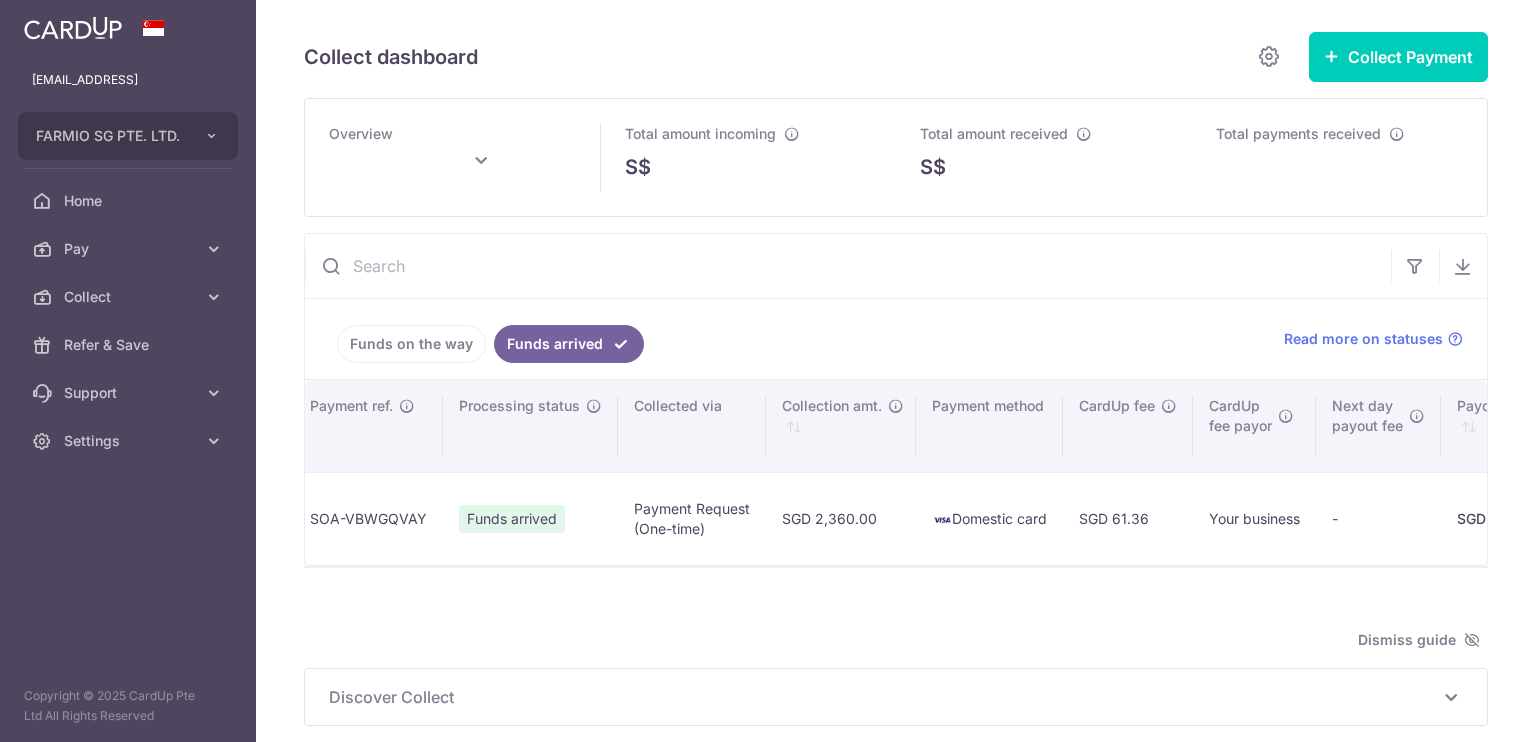 type on "[MONTH] [YYYY]" 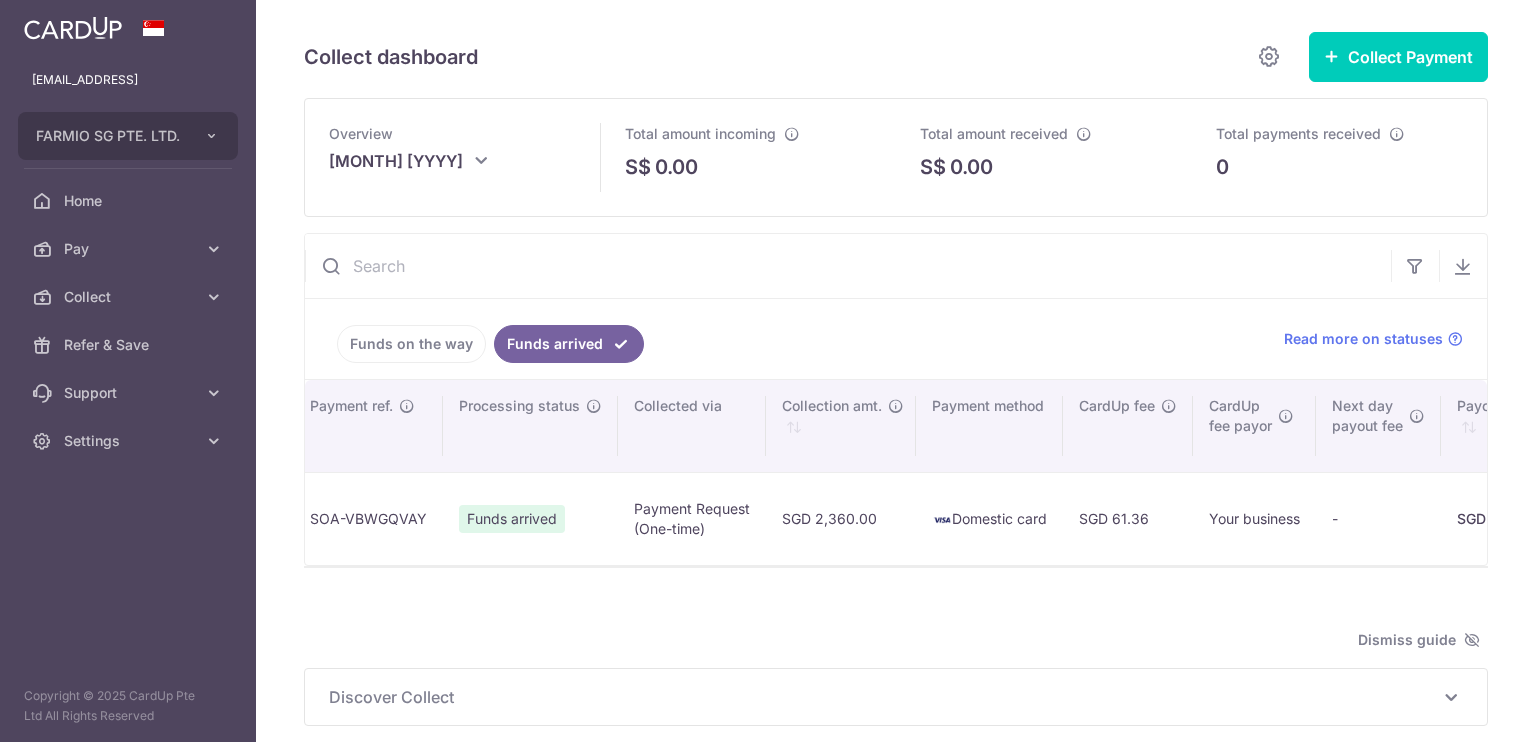 scroll, scrollTop: 175, scrollLeft: 0, axis: vertical 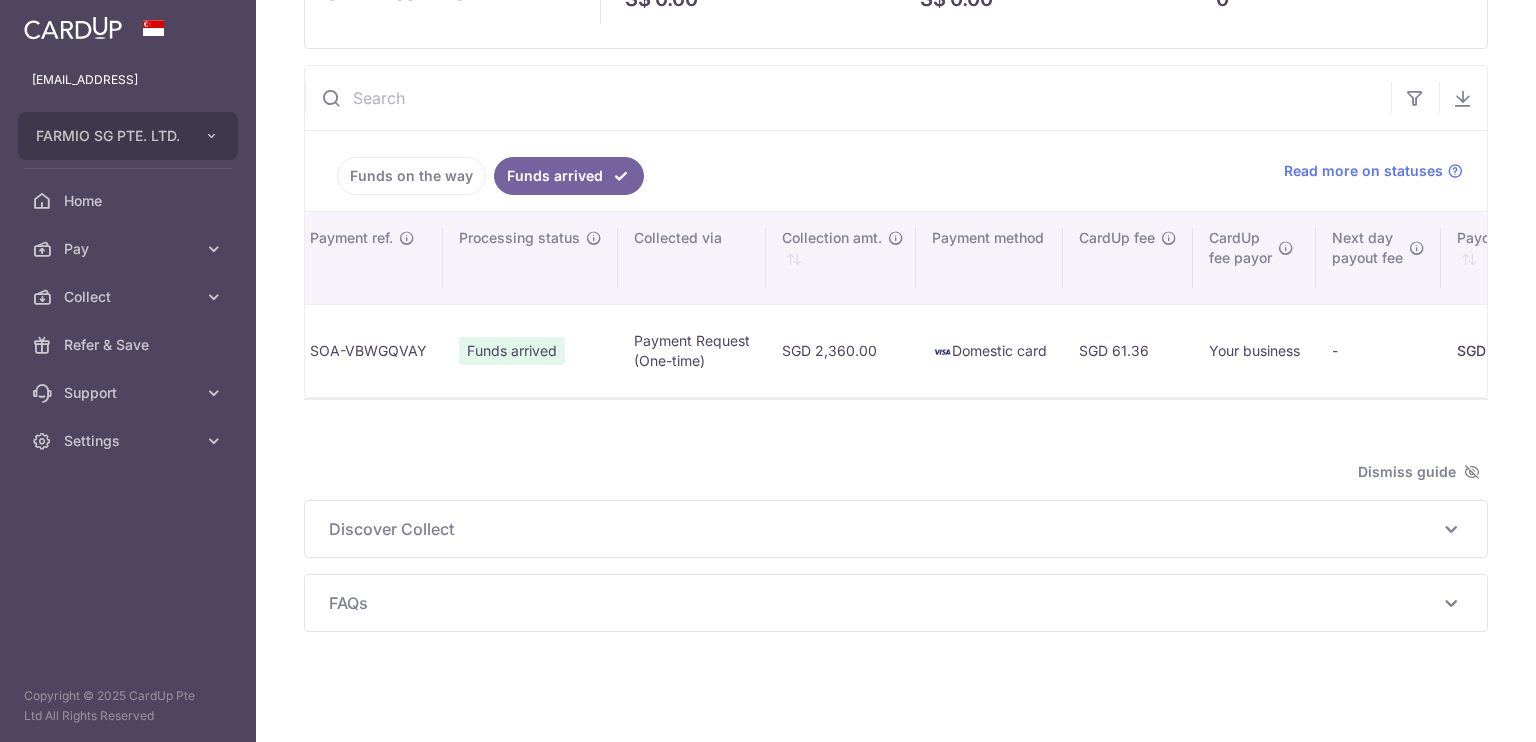click on "Discover Collect
The multiple ways to collect payments:
via Payment Requests
To collect:
Collector provides payment details to send a request
To pay:
Customer provides card details, no documents required
Each request link is valid for a single payment
Go to Payment Requests" at bounding box center (896, 529) 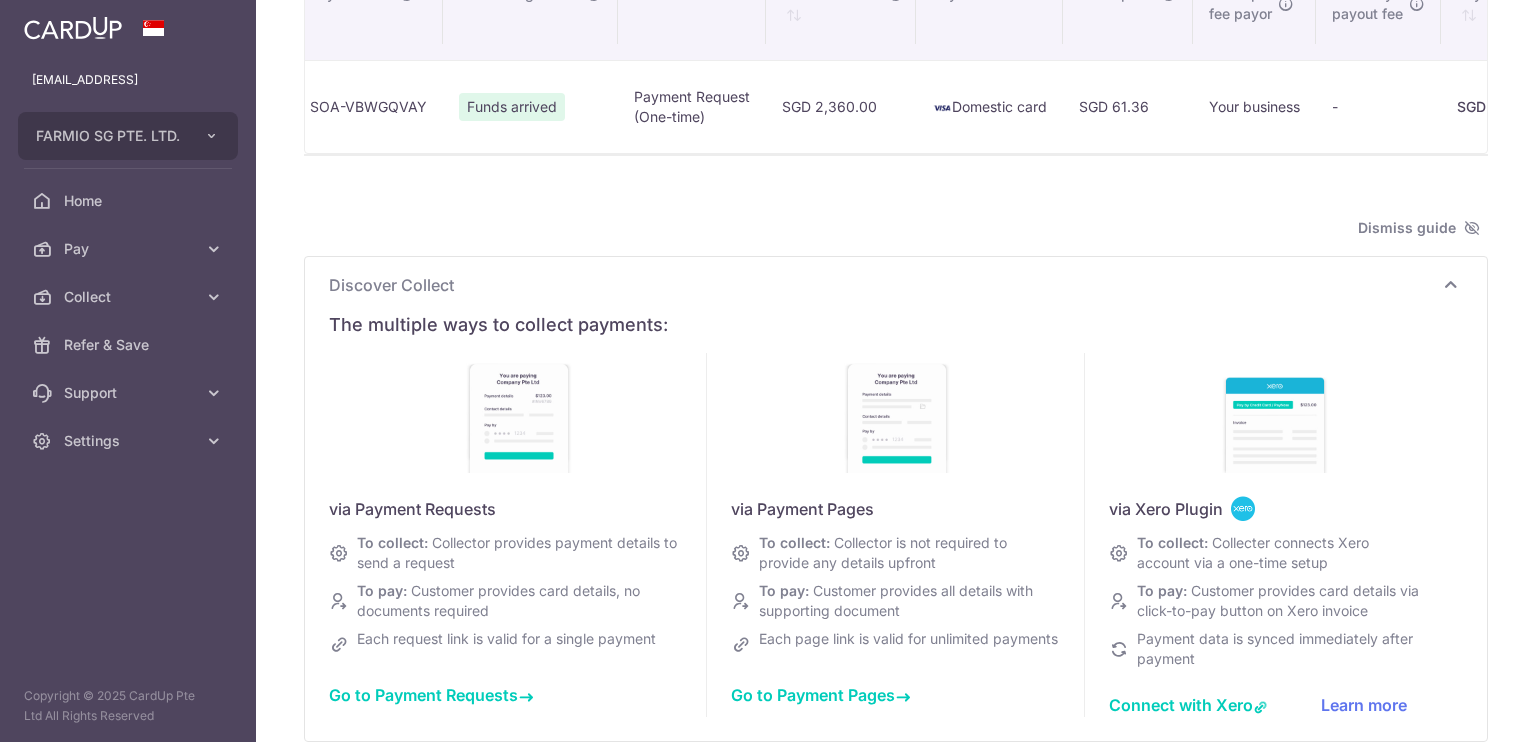 scroll, scrollTop: 540, scrollLeft: 0, axis: vertical 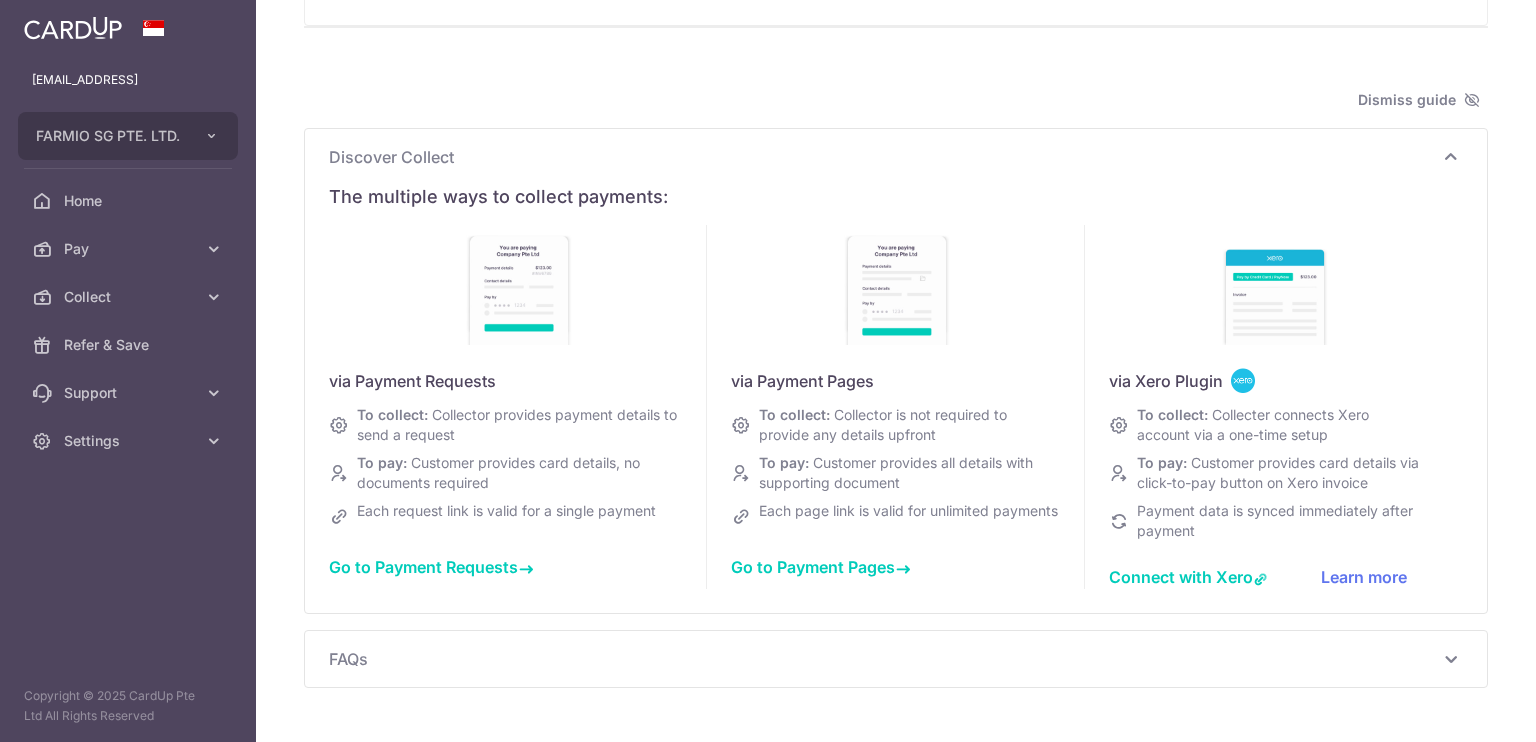 click on "Go to Payment Pages" at bounding box center (821, 567) 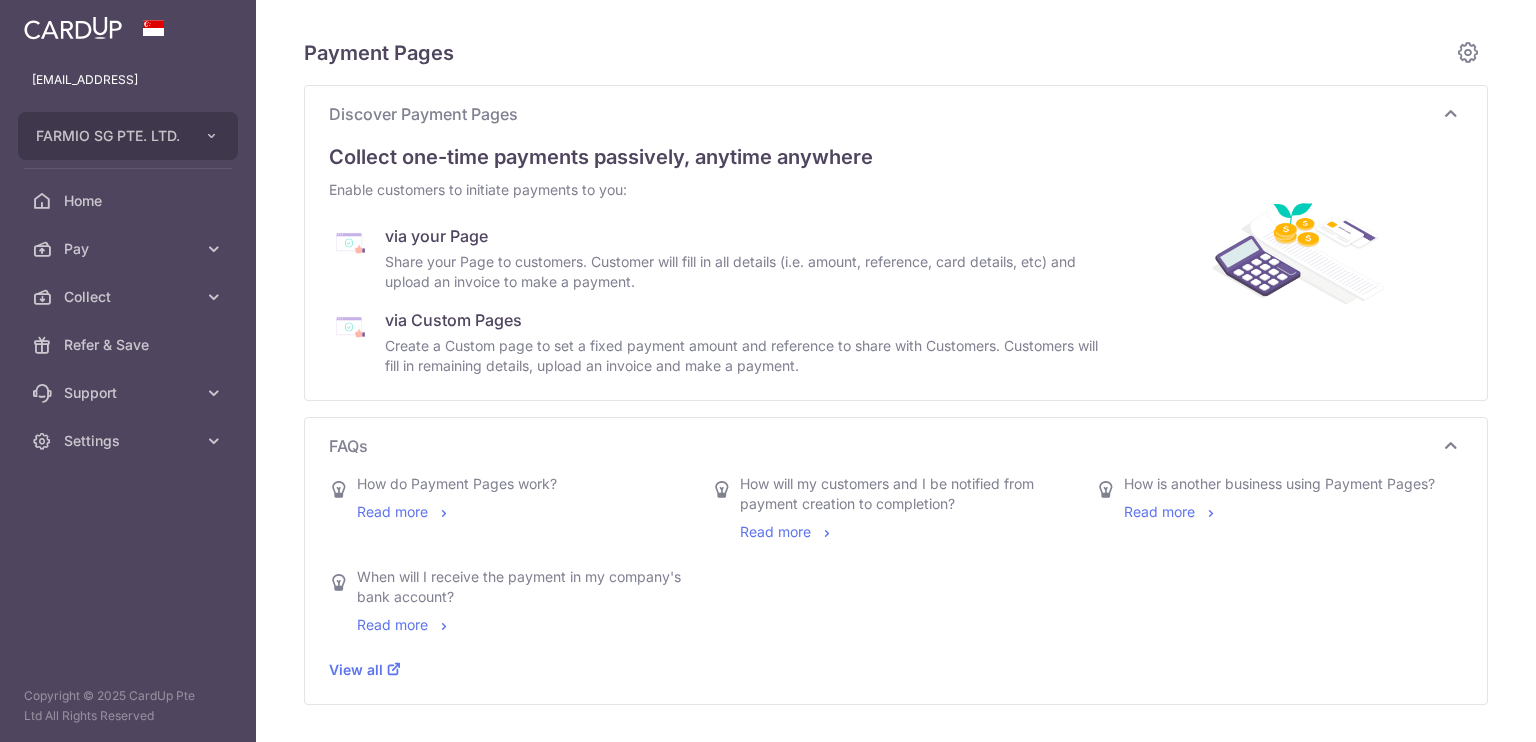 click on "Read more" at bounding box center [524, 625] 